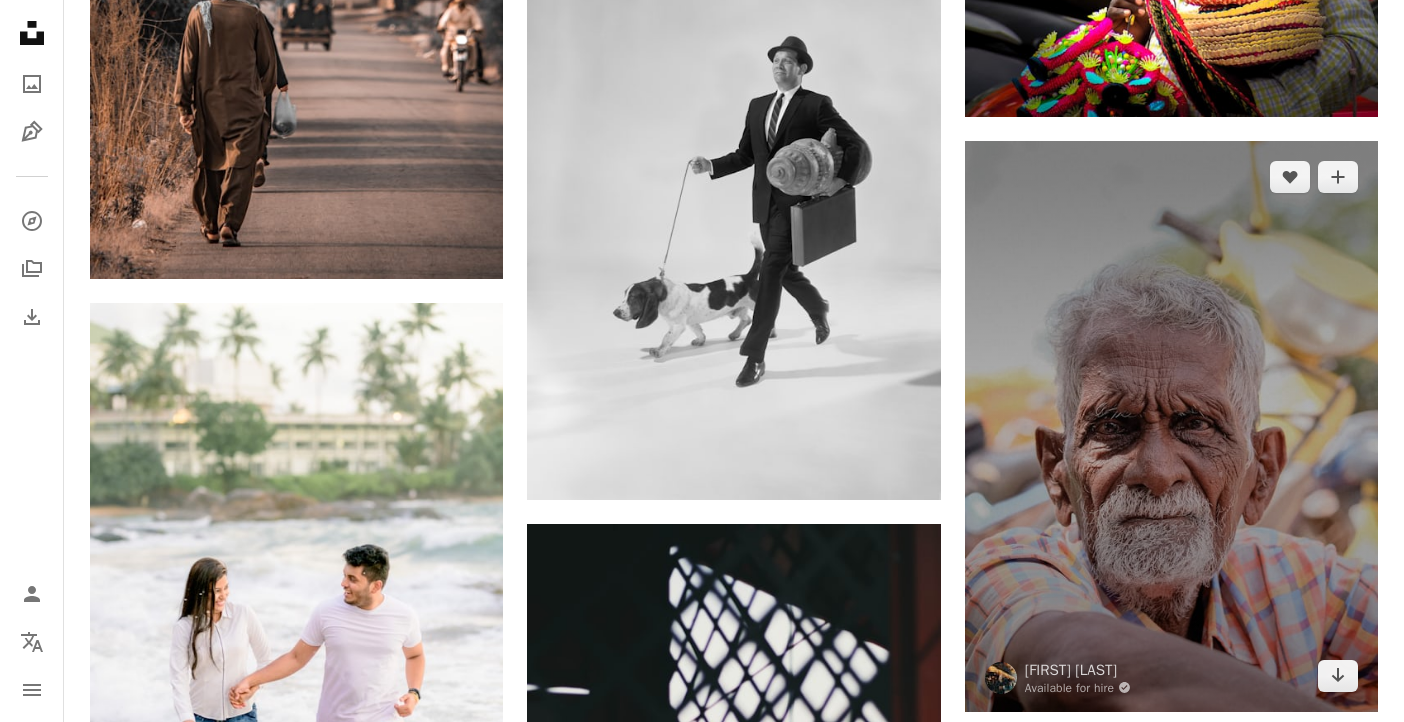scroll, scrollTop: 13300, scrollLeft: 0, axis: vertical 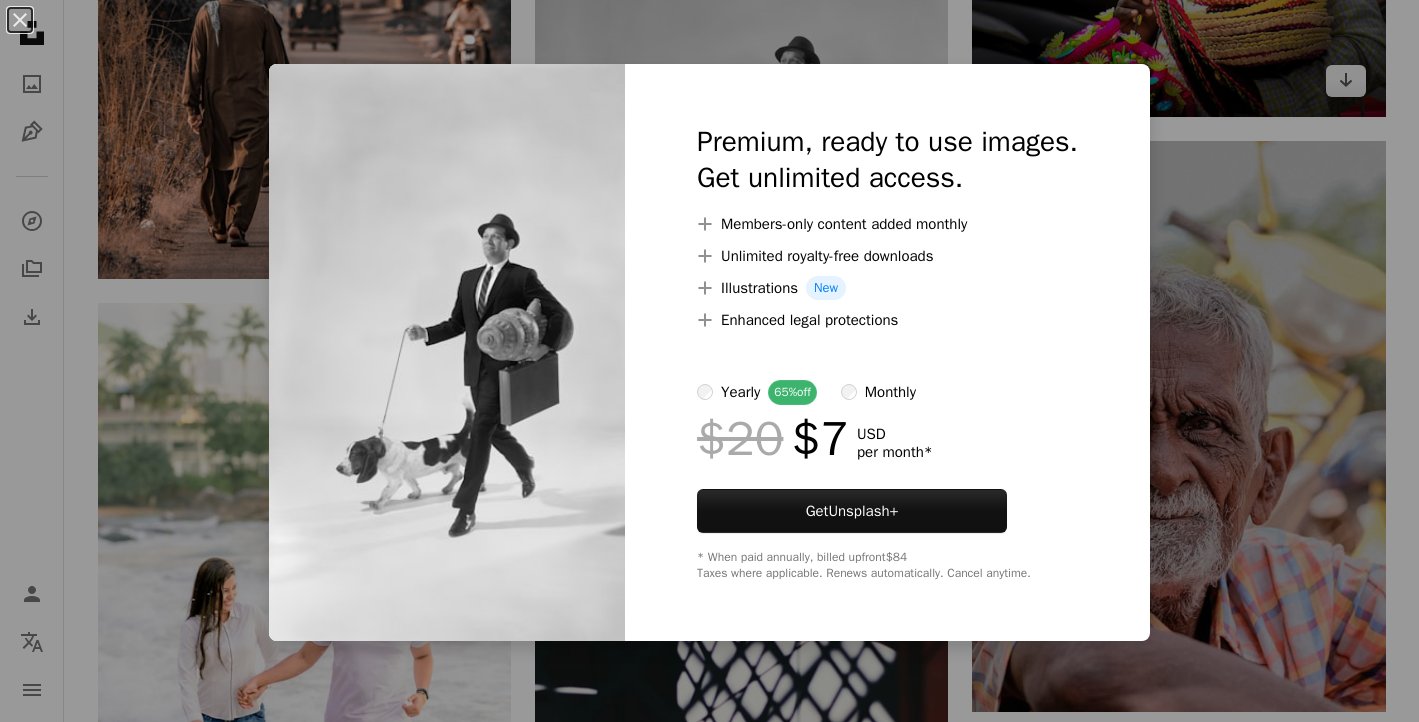 drag, startPoint x: 810, startPoint y: 50, endPoint x: 1016, endPoint y: 108, distance: 214.00934 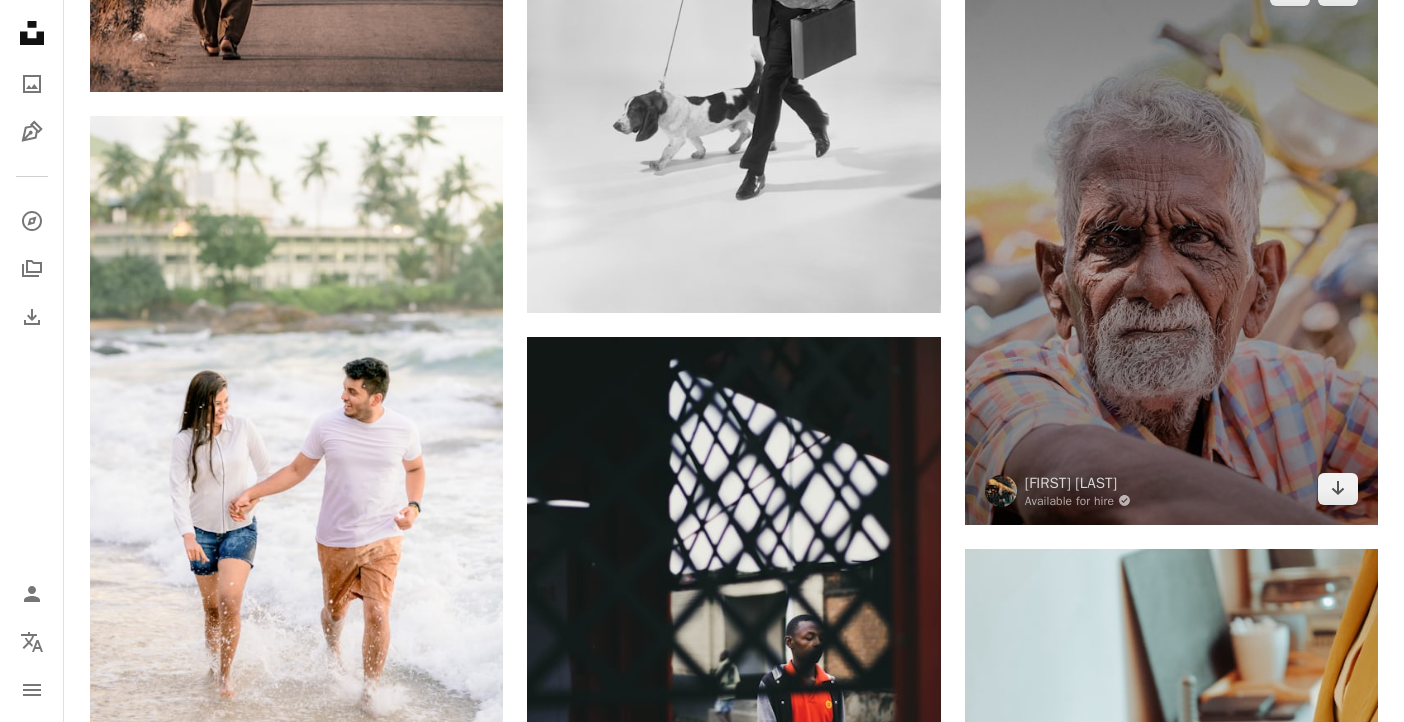 scroll, scrollTop: 13500, scrollLeft: 0, axis: vertical 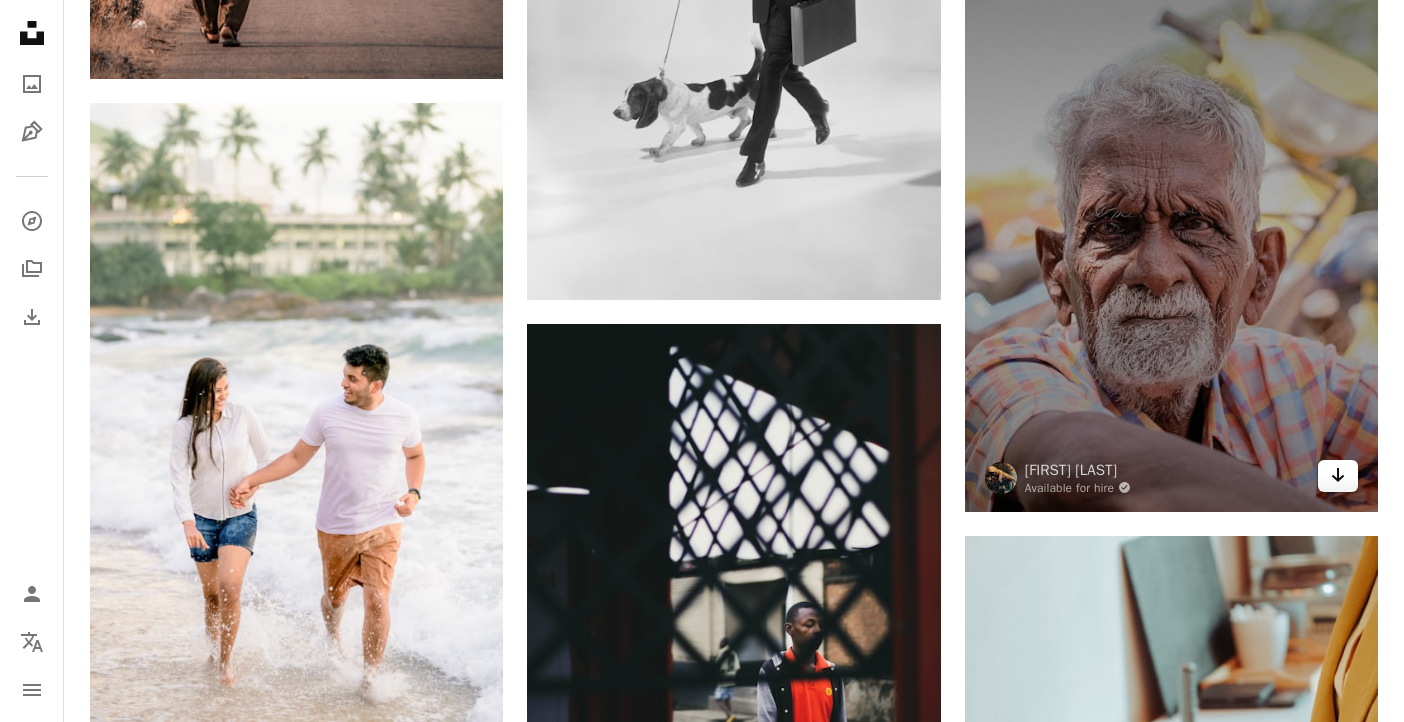 click on "Arrow pointing down" 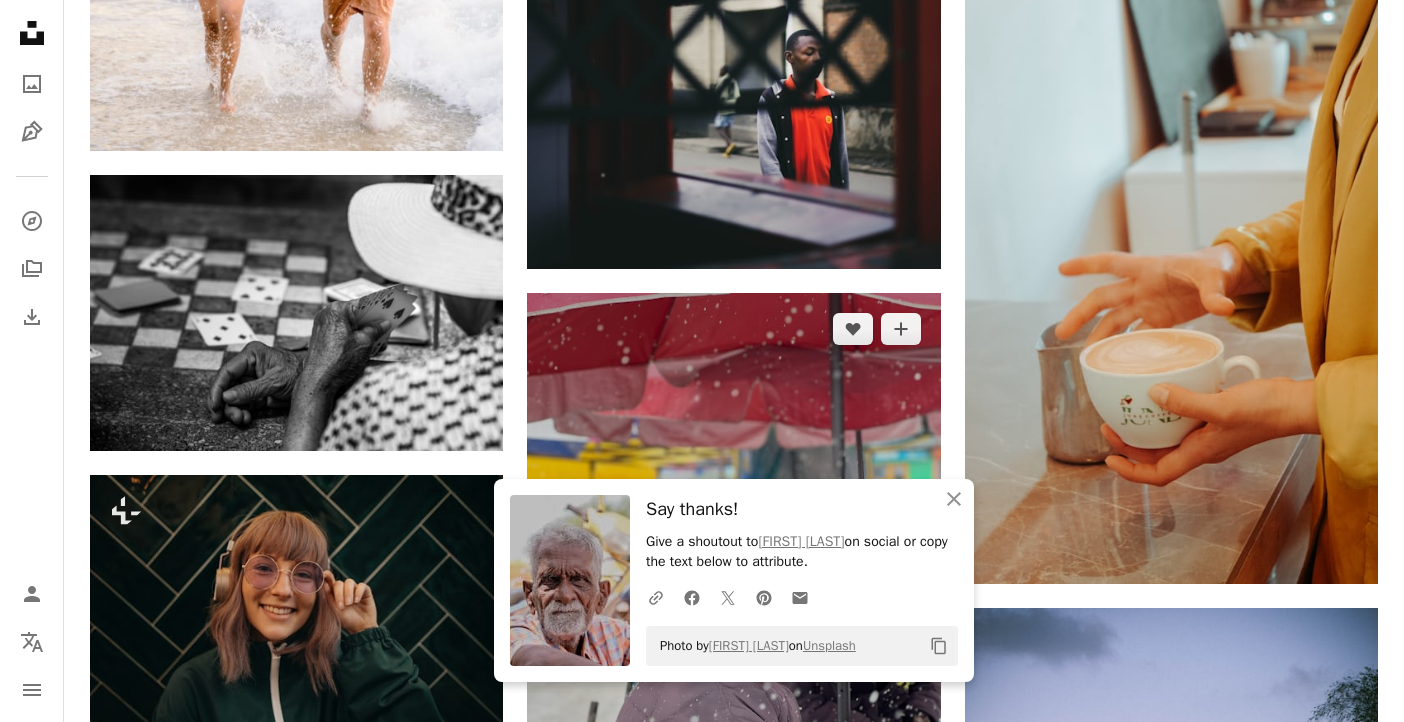 scroll, scrollTop: 14300, scrollLeft: 0, axis: vertical 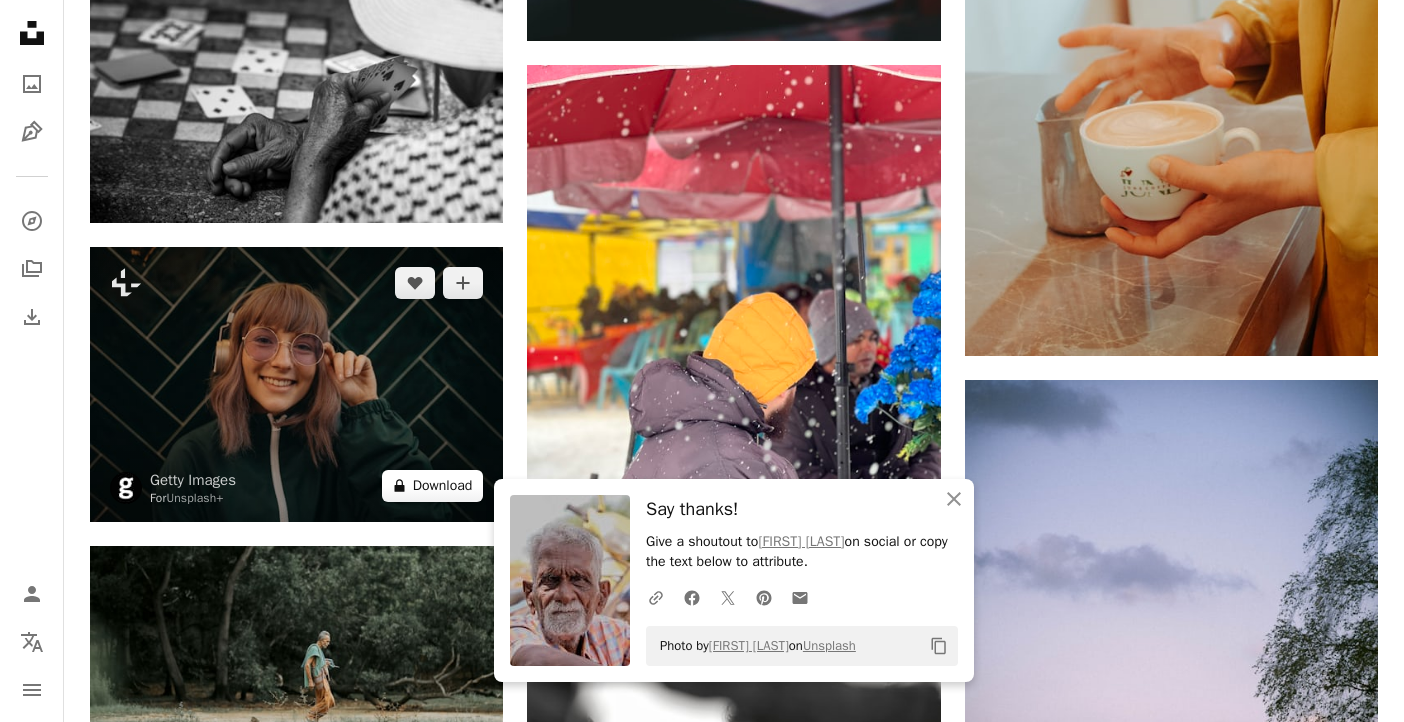 click on "A lock Download" at bounding box center (433, 486) 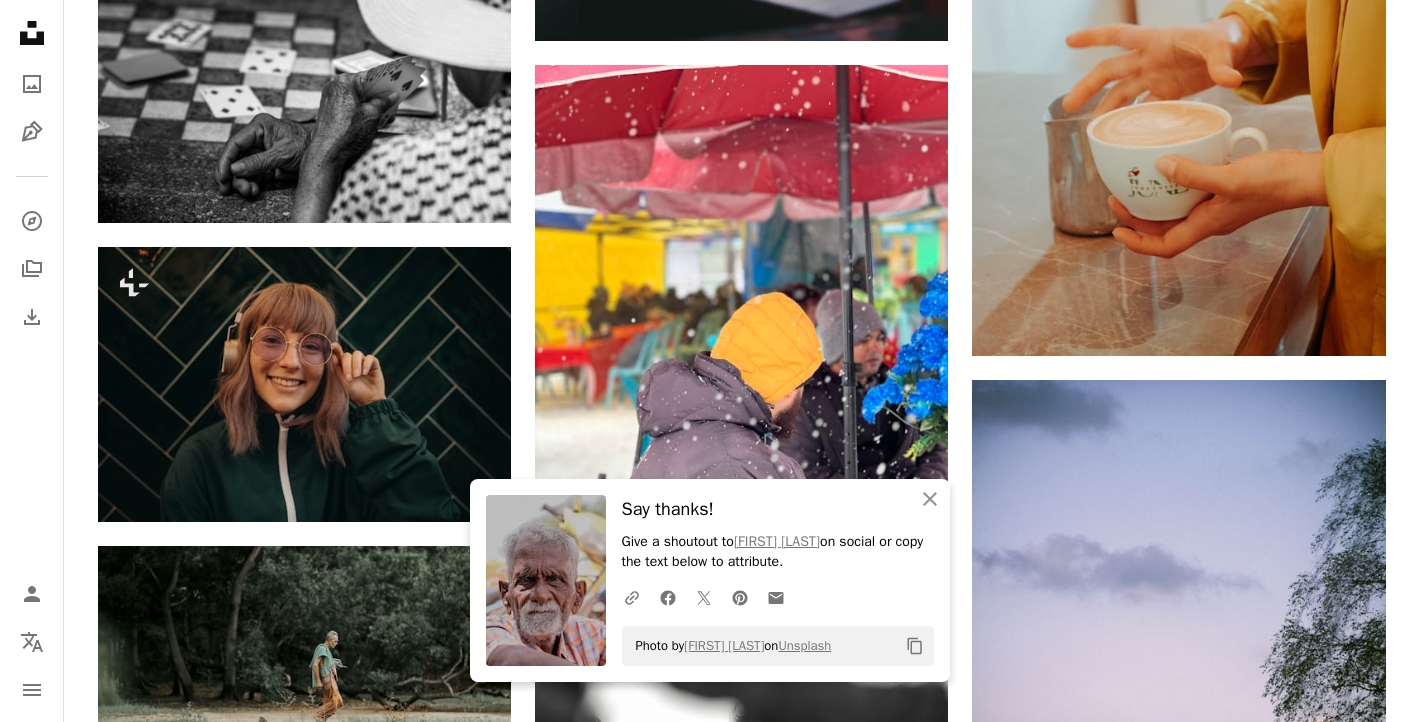 click on "An X shape An X shape Close Say thanks! Give a shoutout to  [USERNAME] [USERNAME]  on social or copy the text below to attribute. A URL sharing icon (chains) Facebook icon X (formerly Twitter) icon Pinterest icon An envelope Photo by  [USERNAME] [USERNAME]  on  Unsplash
Copy content Premium, ready to use images. Get unlimited access. A plus sign Members-only content added monthly A plus sign Unlimited royalty-free downloads A plus sign Illustrations  New A plus sign Enhanced legal protections yearly 65%  off monthly $20   $7 USD per month * Get  Unsplash+ * When paid annually, billed upfront  $84 Taxes where applicable. Renews automatically. Cancel anytime." at bounding box center [709, 4193] 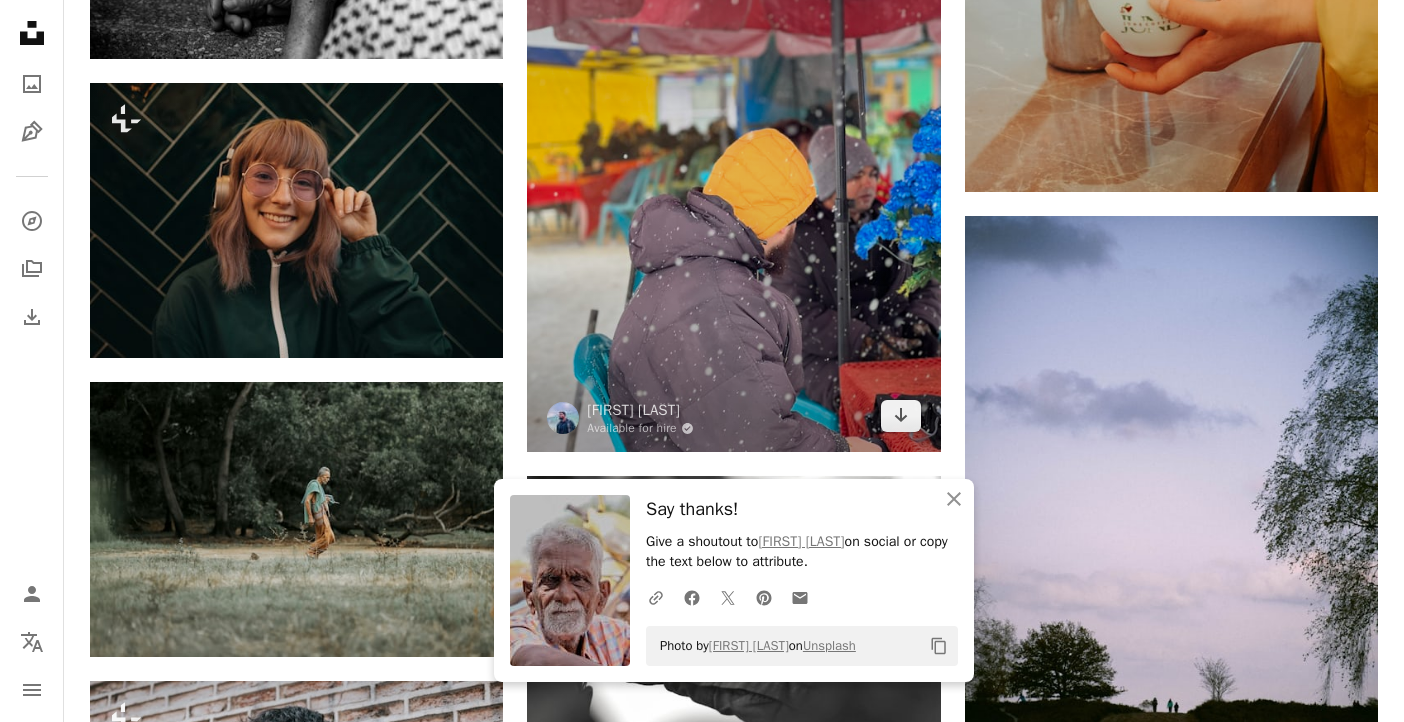 scroll, scrollTop: 14500, scrollLeft: 0, axis: vertical 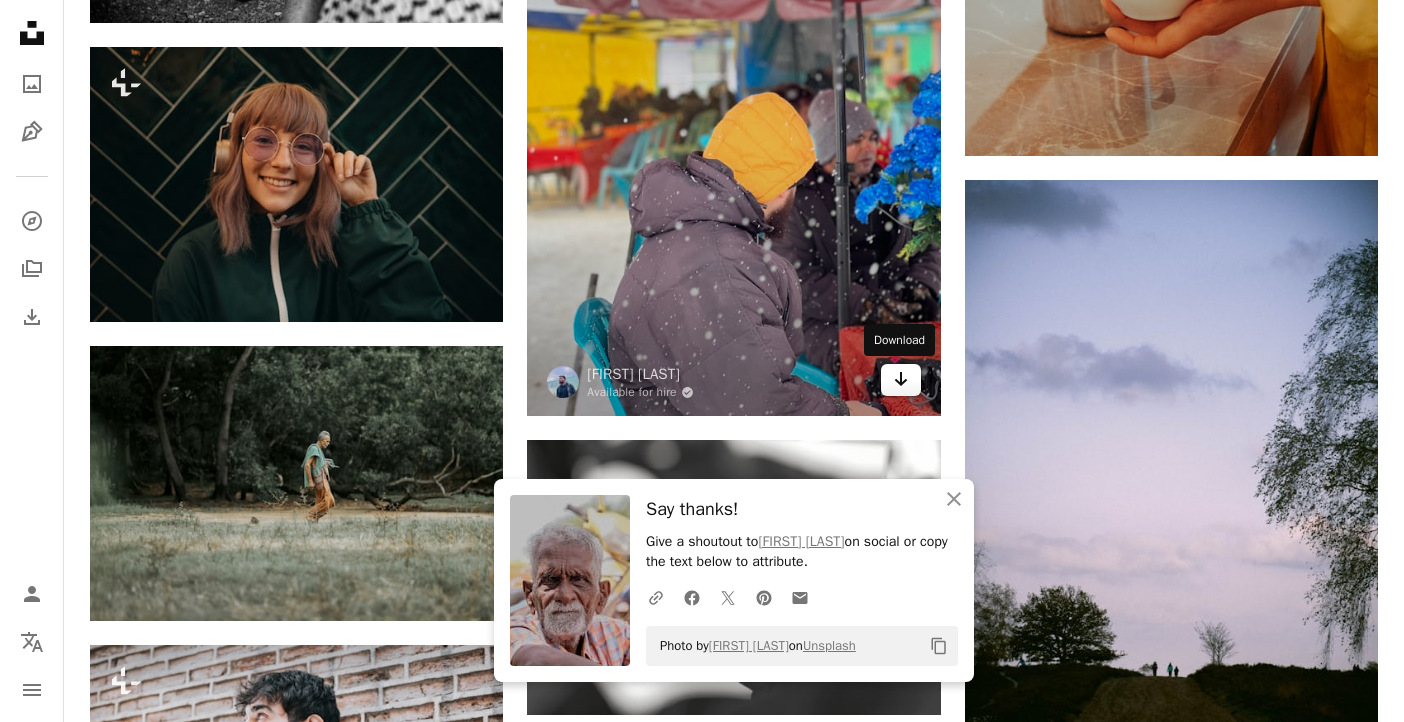 click on "Arrow pointing down" 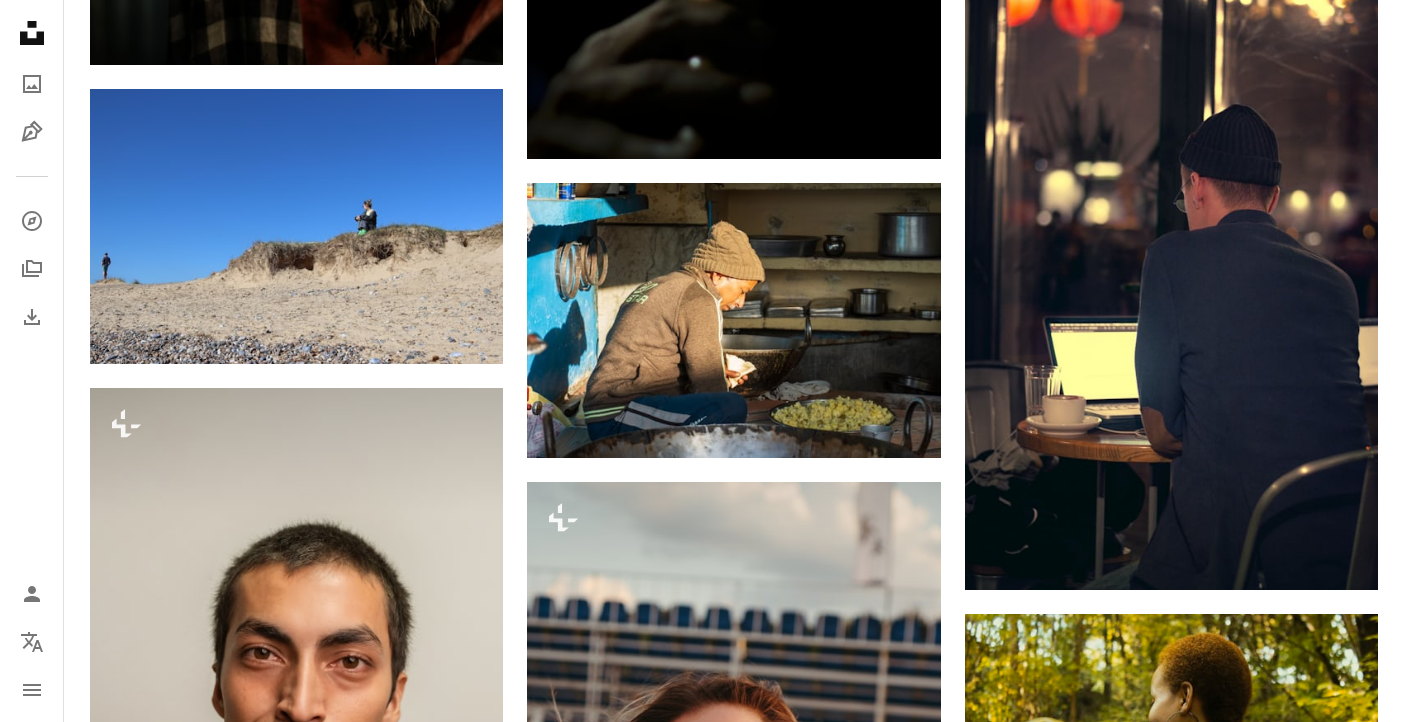 scroll, scrollTop: 15600, scrollLeft: 0, axis: vertical 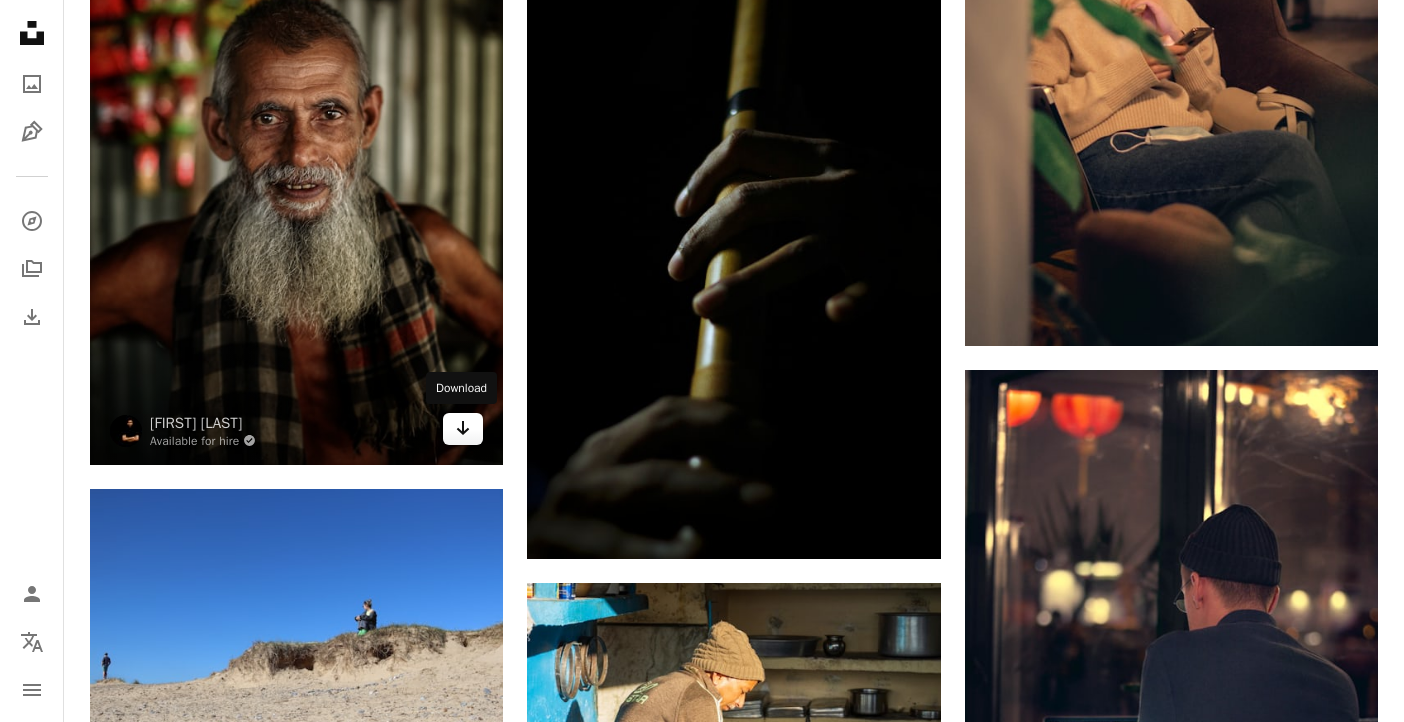 click on "Arrow pointing down" 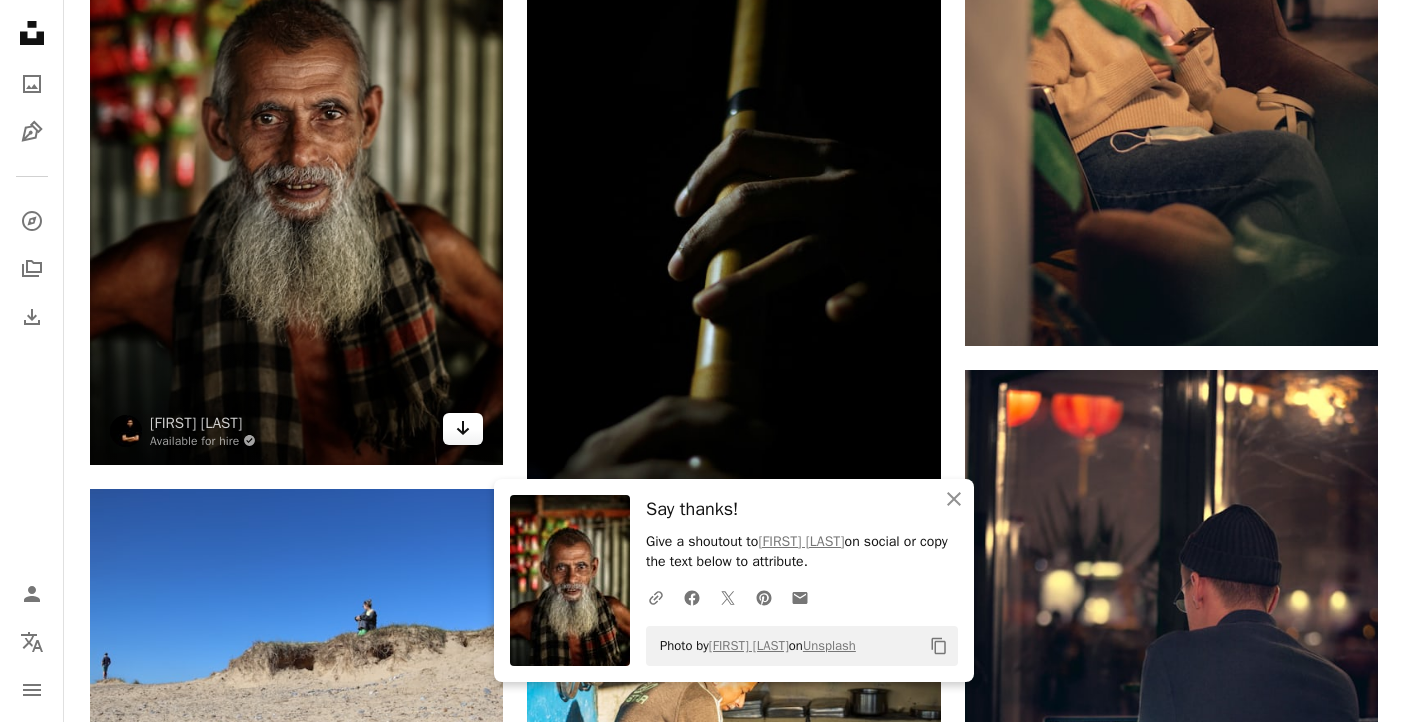 click on "Arrow pointing down" at bounding box center [463, 429] 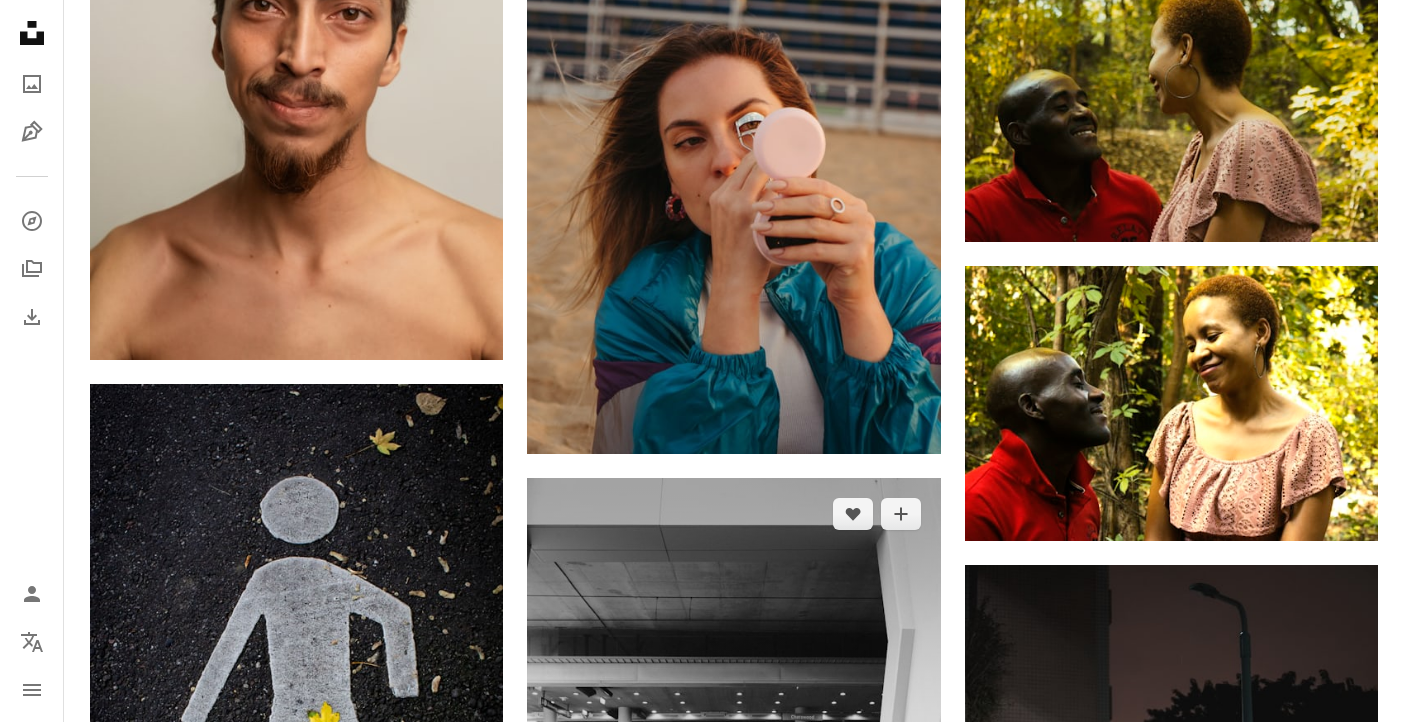 scroll, scrollTop: 16600, scrollLeft: 0, axis: vertical 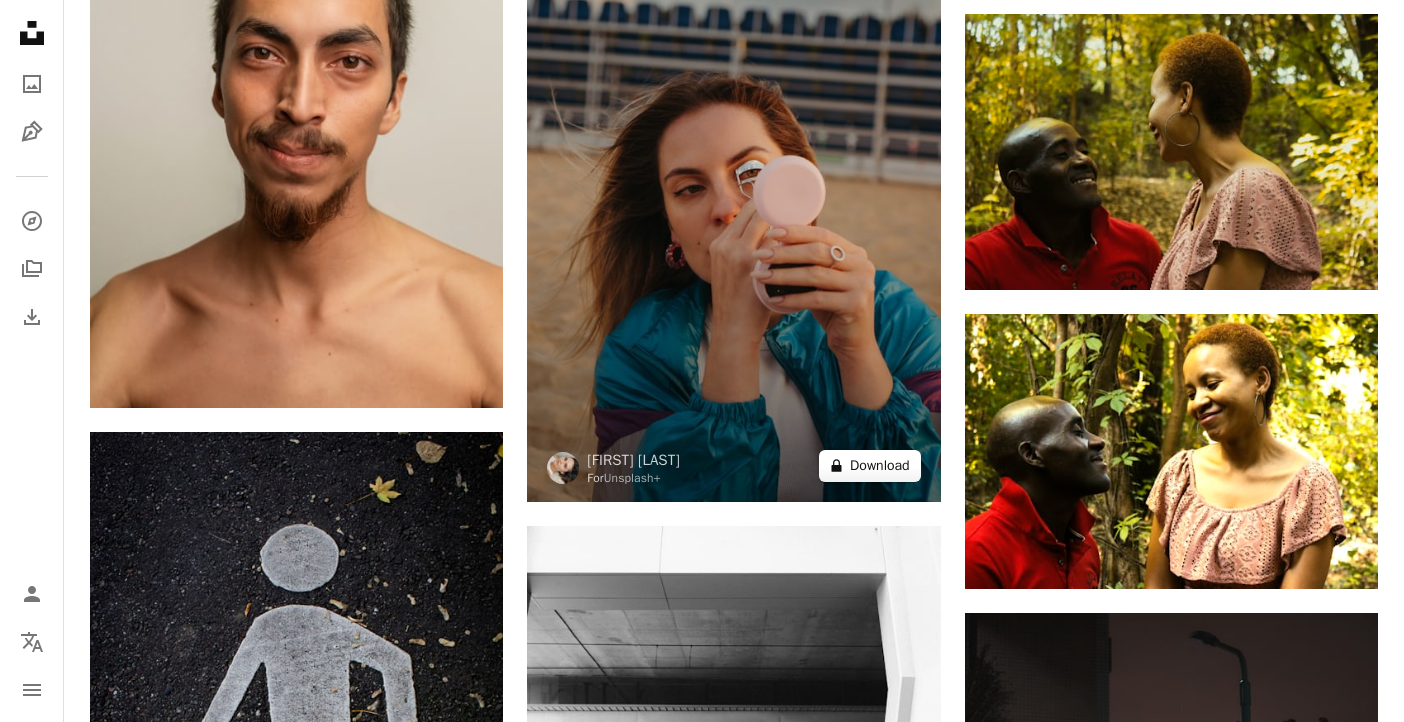 click on "A lock Download" at bounding box center (870, 466) 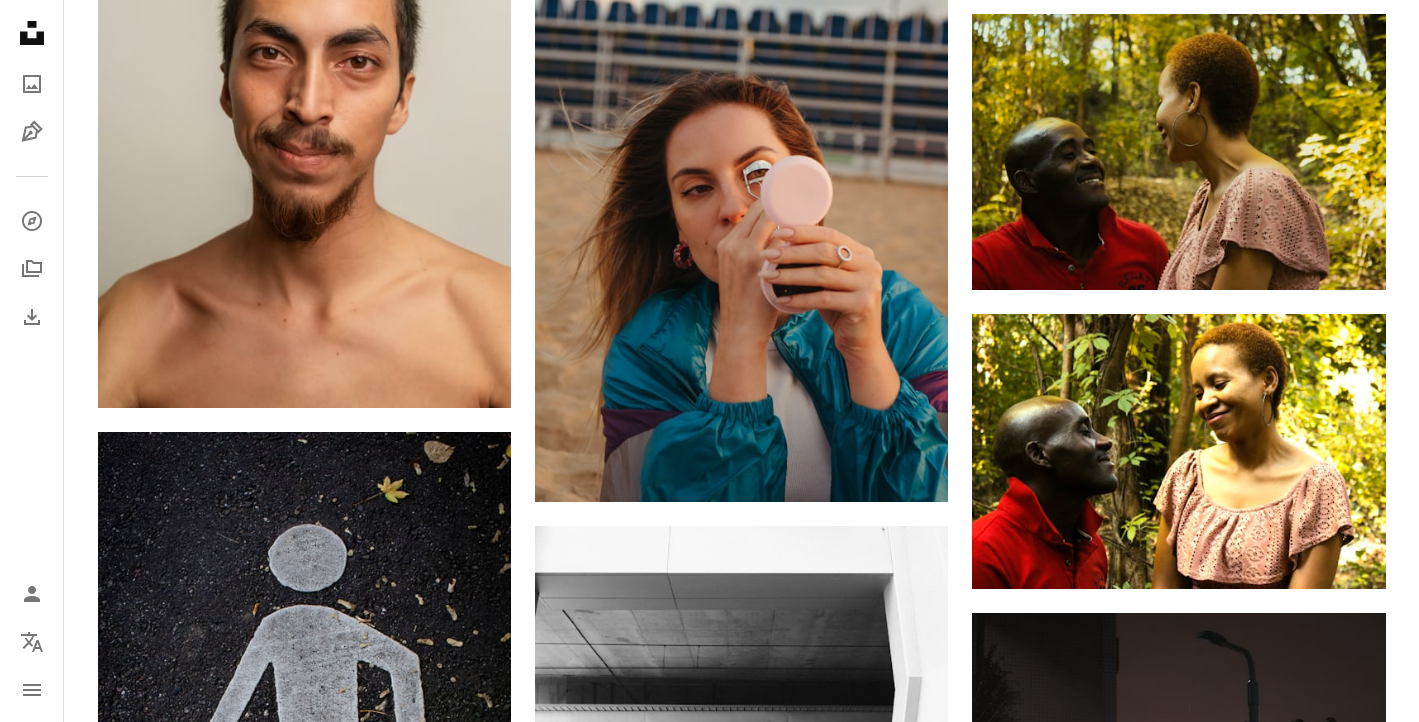 click on "An X shape Premium, ready to use images. Get unlimited access. A plus sign Members-only content added monthly A plus sign Unlimited royalty-free downloads A plus sign Illustrations  New A plus sign Enhanced legal protections yearly 65%  off monthly $20   $7 USD per month * Get  Unsplash+ * When paid annually, billed upfront  $84 Taxes where applicable. Renews automatically. Cancel anytime." at bounding box center (709, 5404) 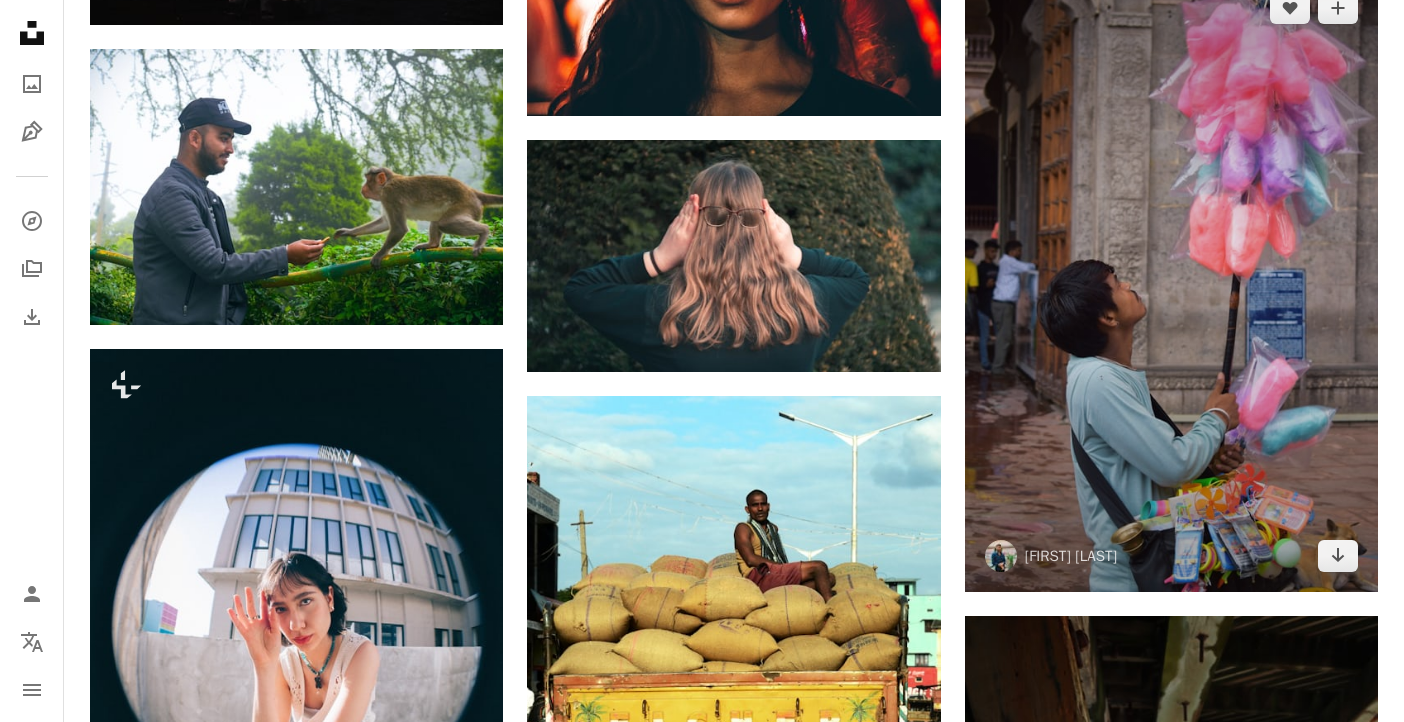 scroll, scrollTop: 19200, scrollLeft: 0, axis: vertical 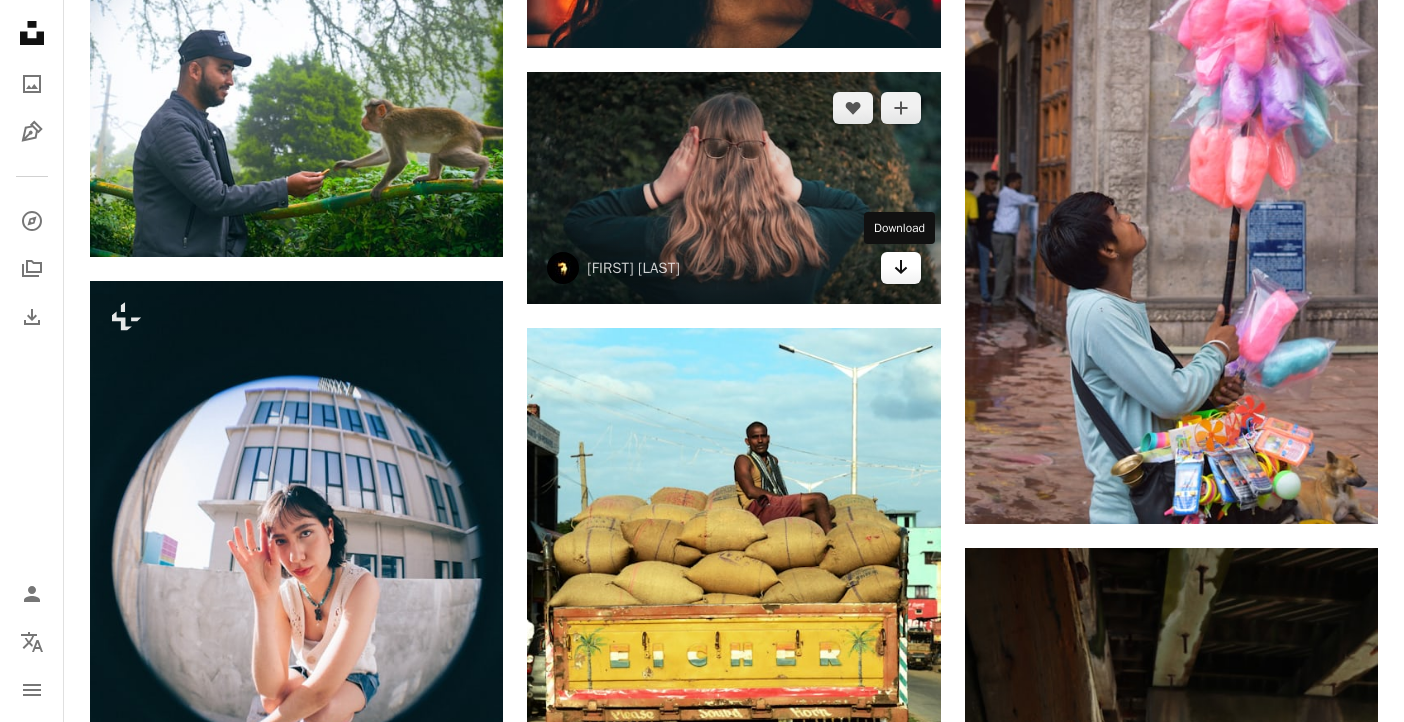 click on "Arrow pointing down" at bounding box center (901, 268) 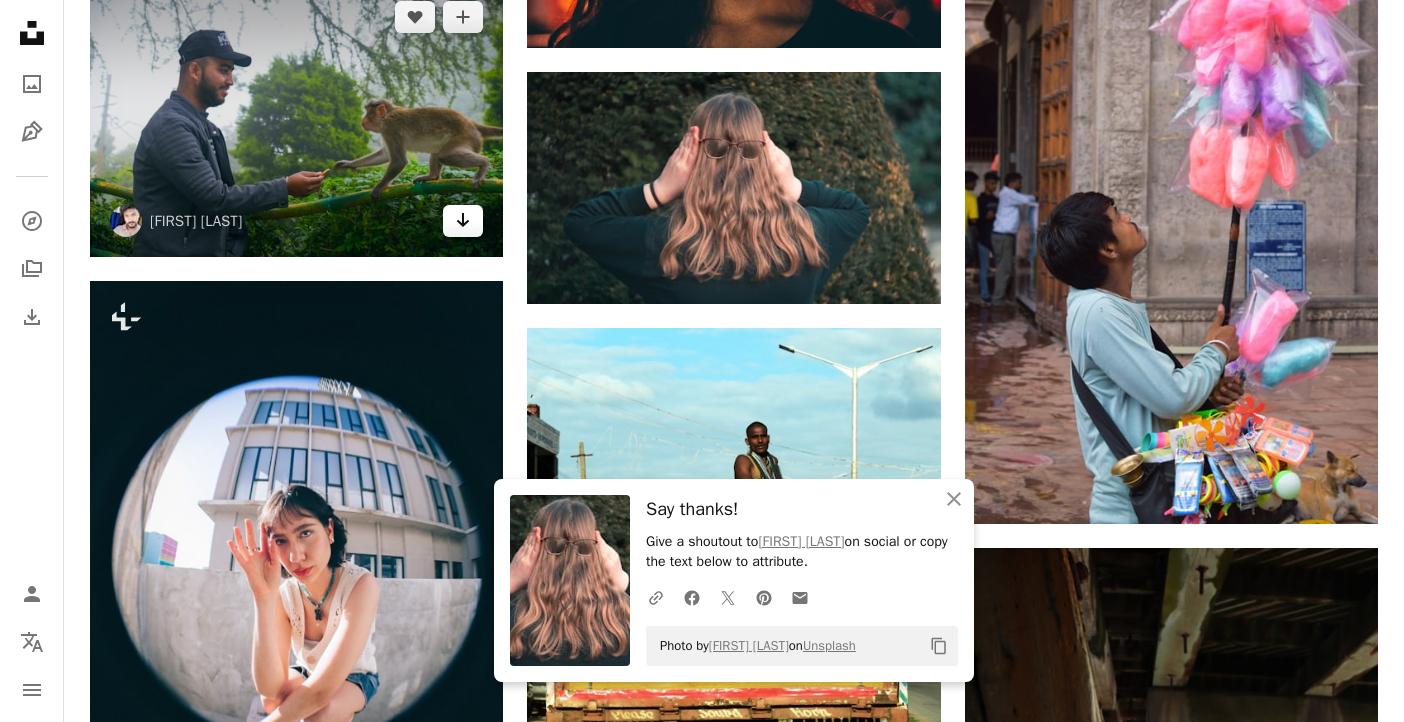 click on "Arrow pointing down" at bounding box center (463, 221) 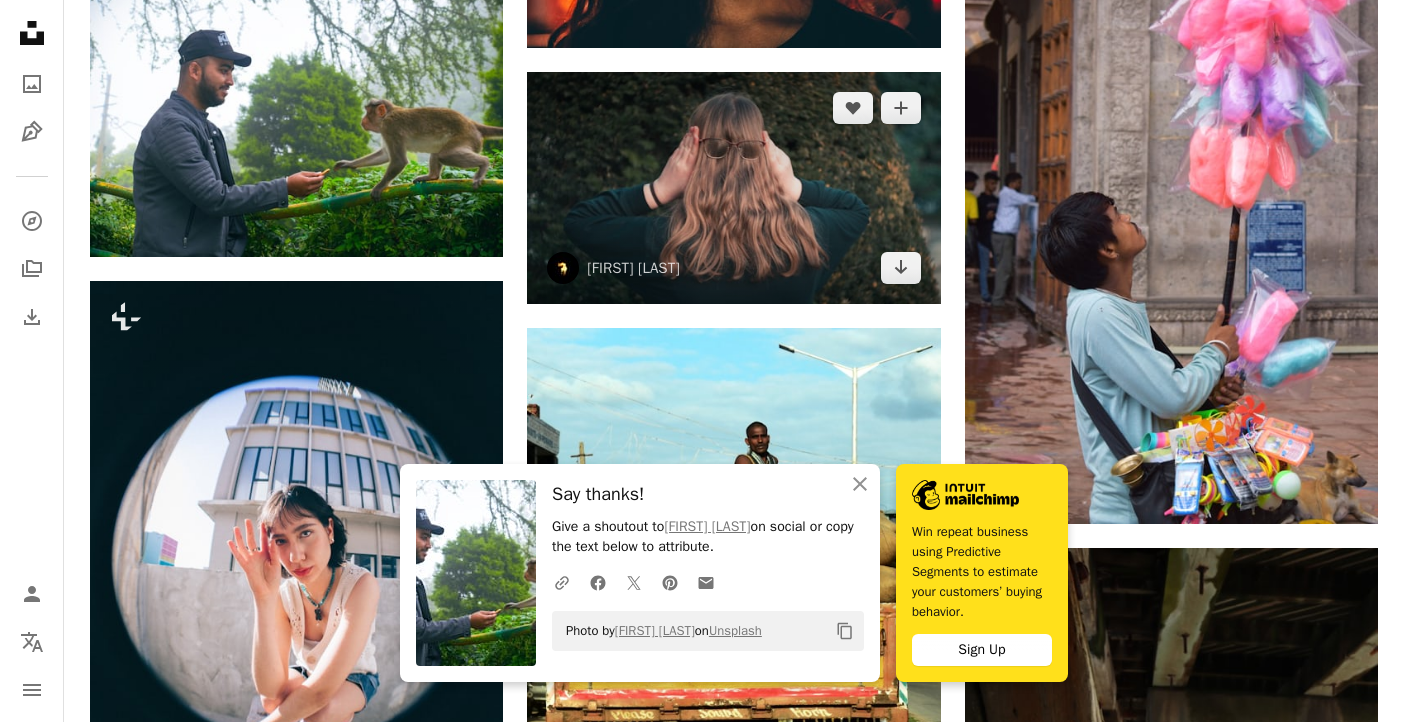 click at bounding box center (733, 188) 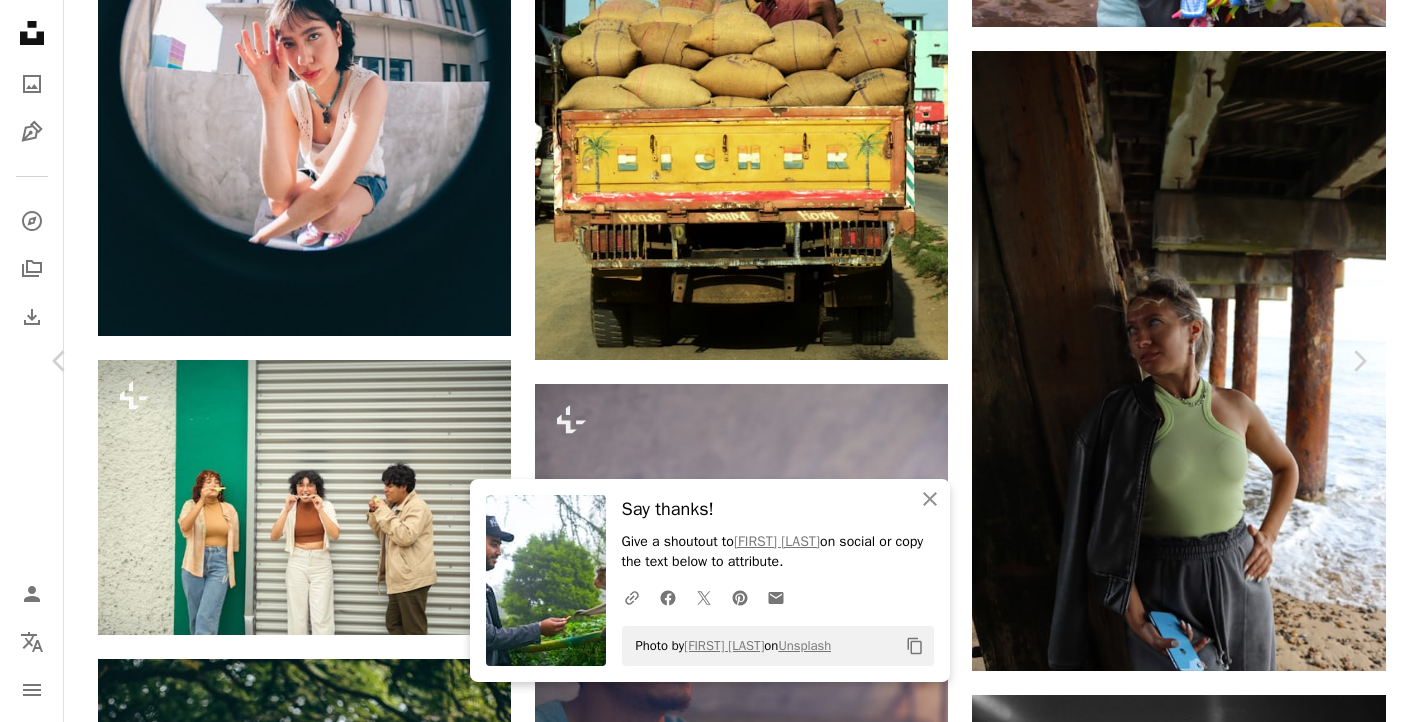 scroll, scrollTop: 19700, scrollLeft: 0, axis: vertical 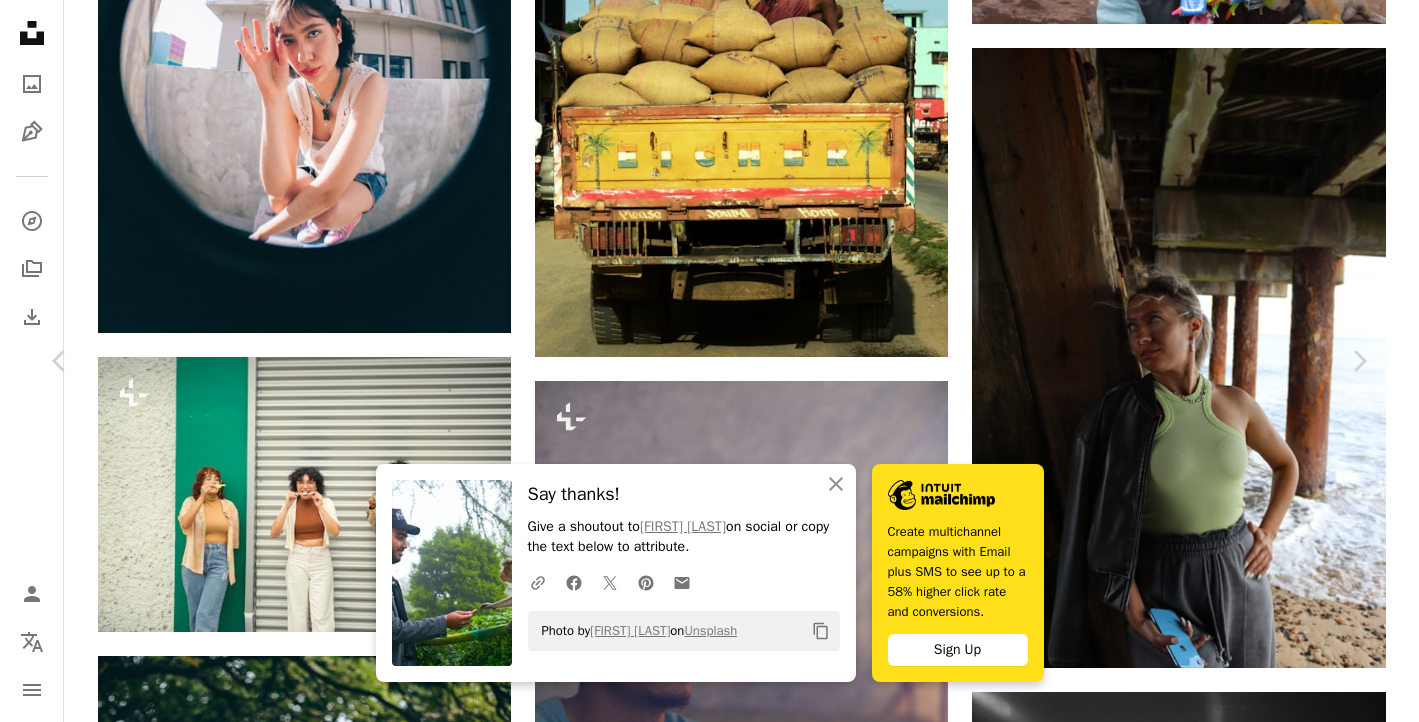 click on "An X shape" at bounding box center (20, 20) 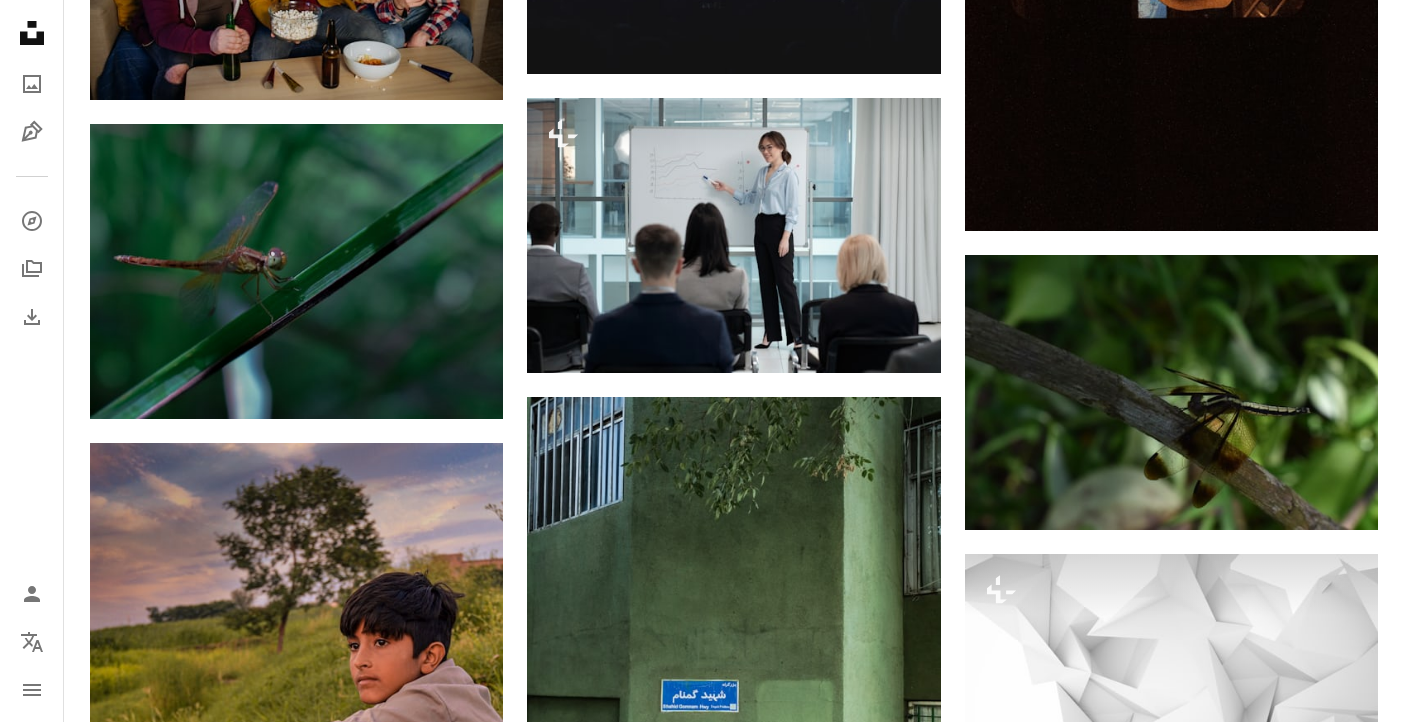scroll, scrollTop: 25600, scrollLeft: 0, axis: vertical 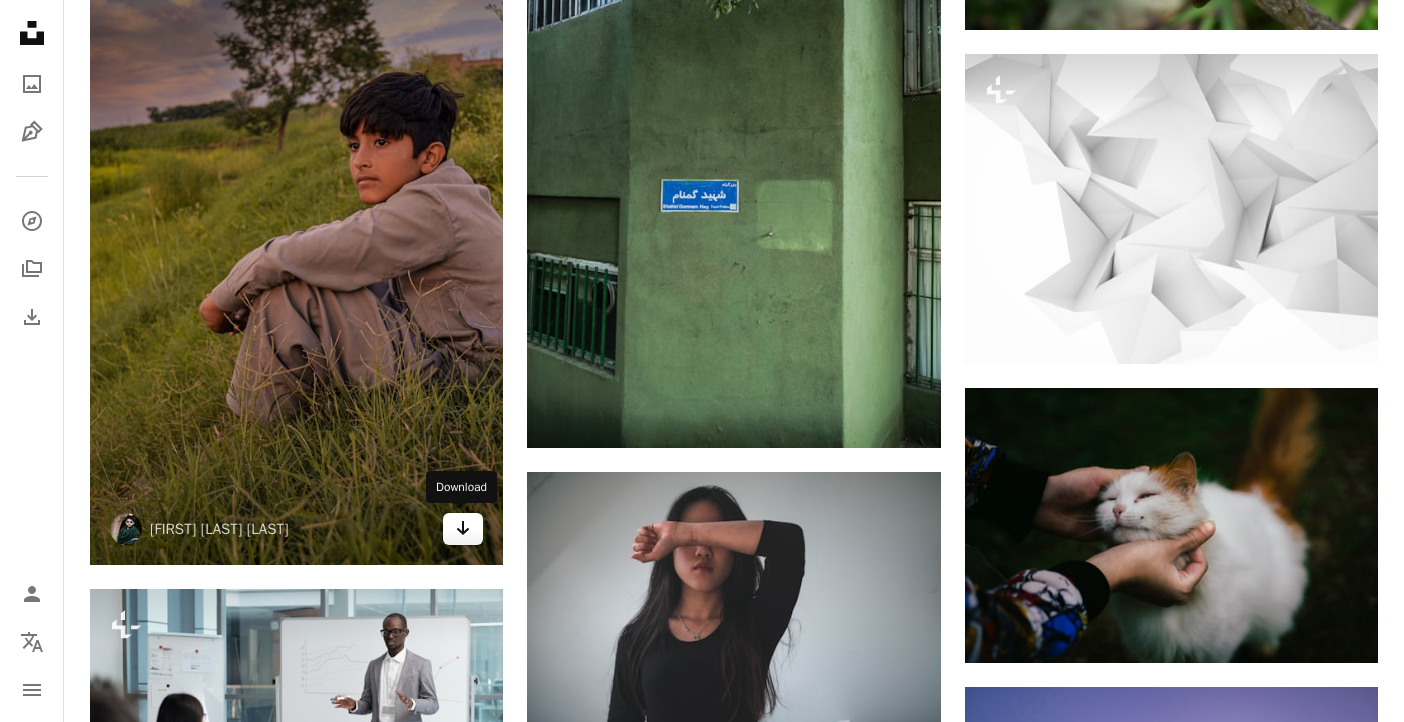 click on "Arrow pointing down" at bounding box center (463, 529) 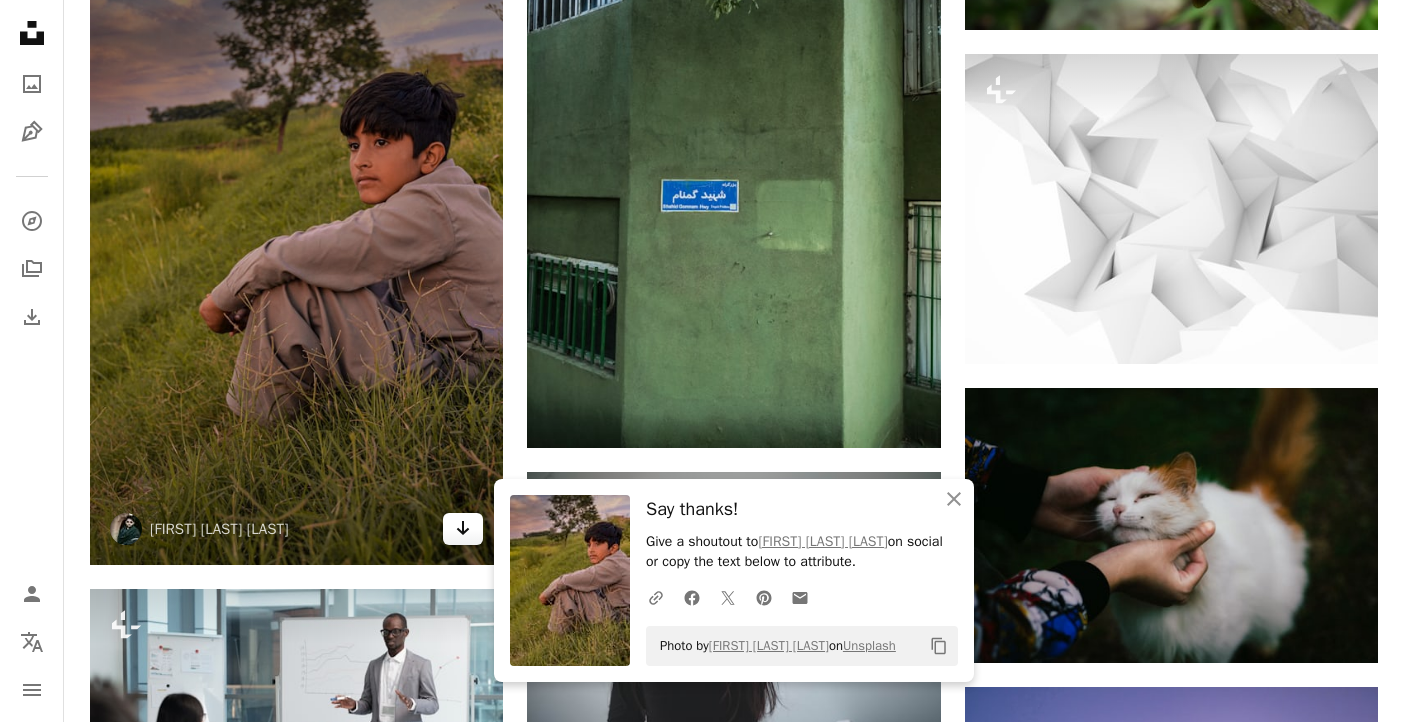 click on "Arrow pointing down" 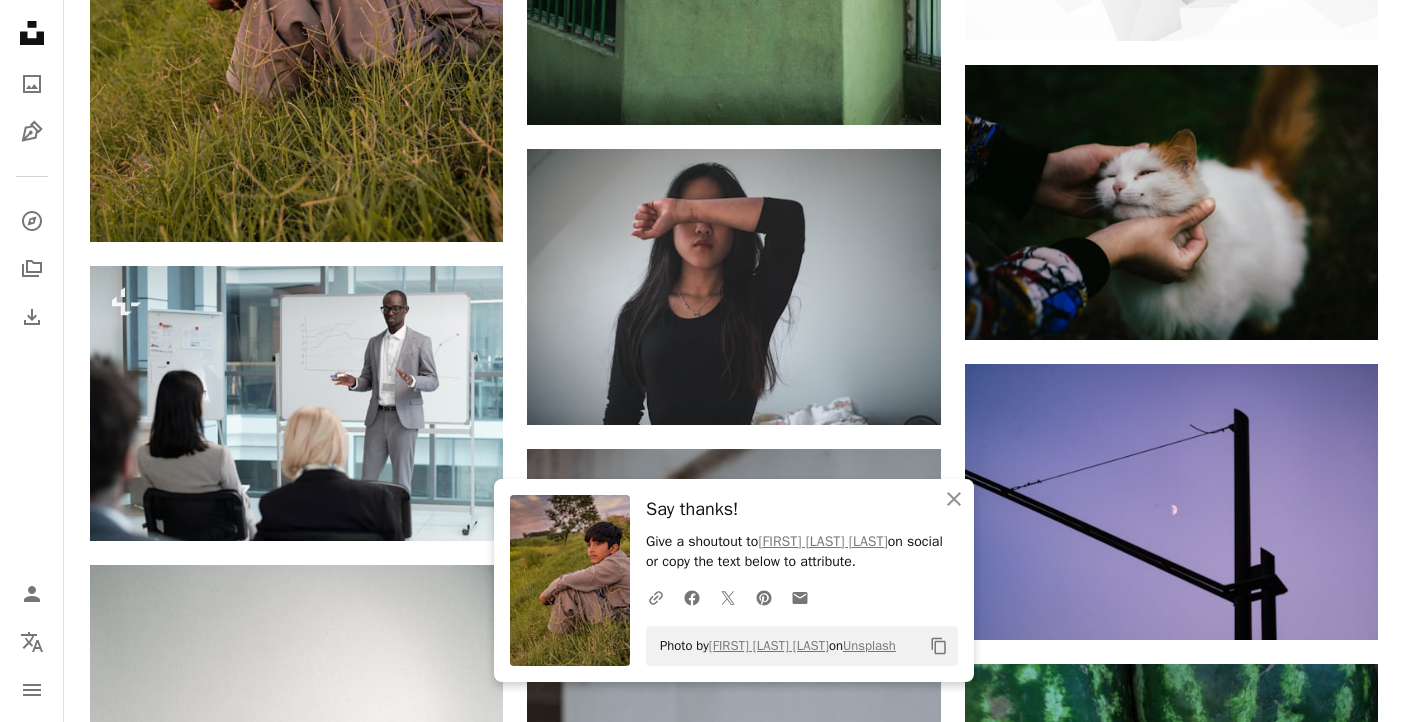 scroll, scrollTop: 26000, scrollLeft: 0, axis: vertical 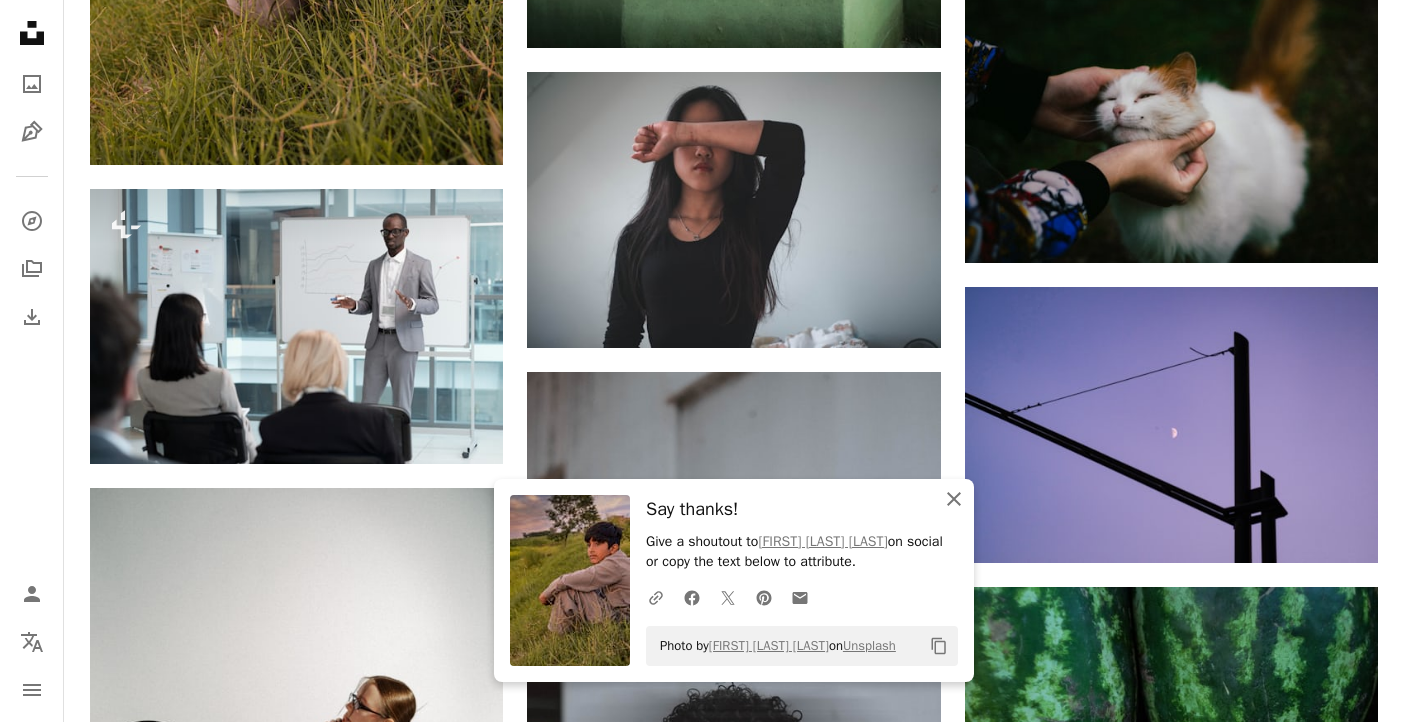click on "An X shape" 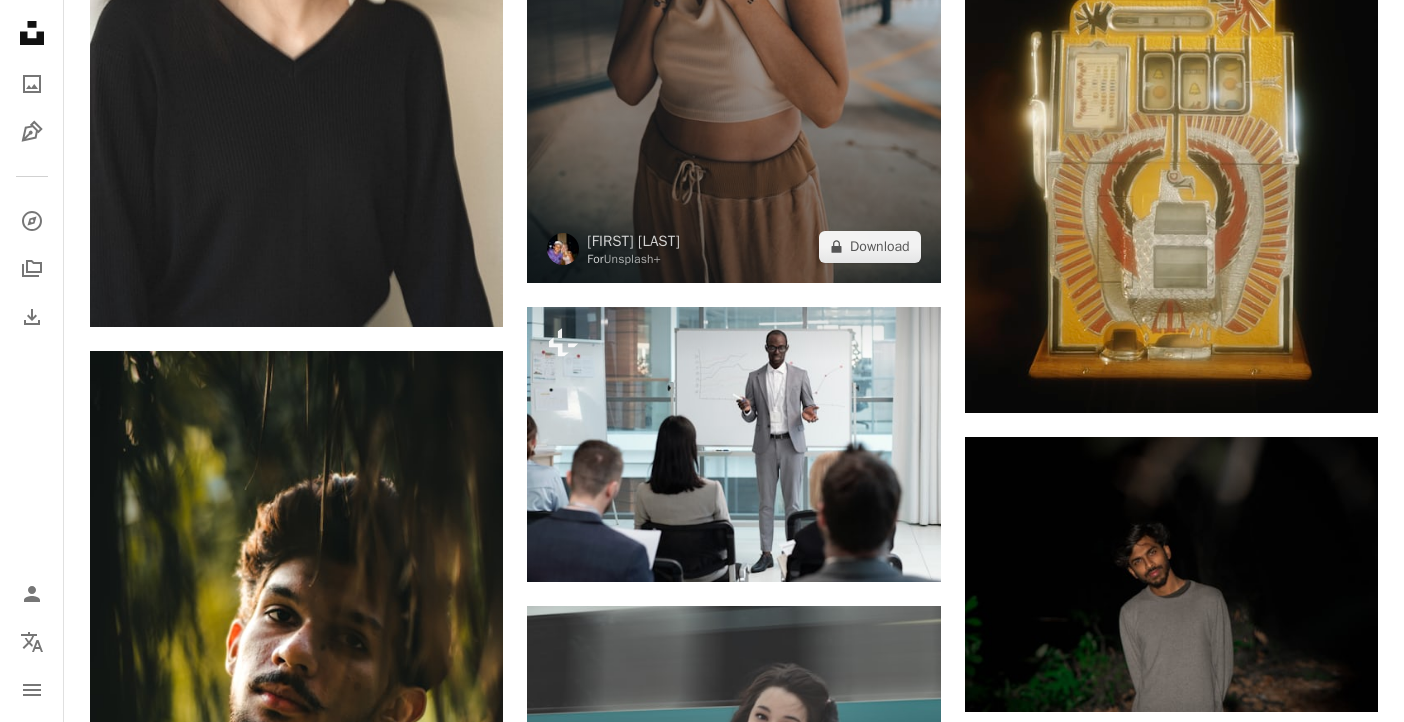 scroll, scrollTop: 27700, scrollLeft: 0, axis: vertical 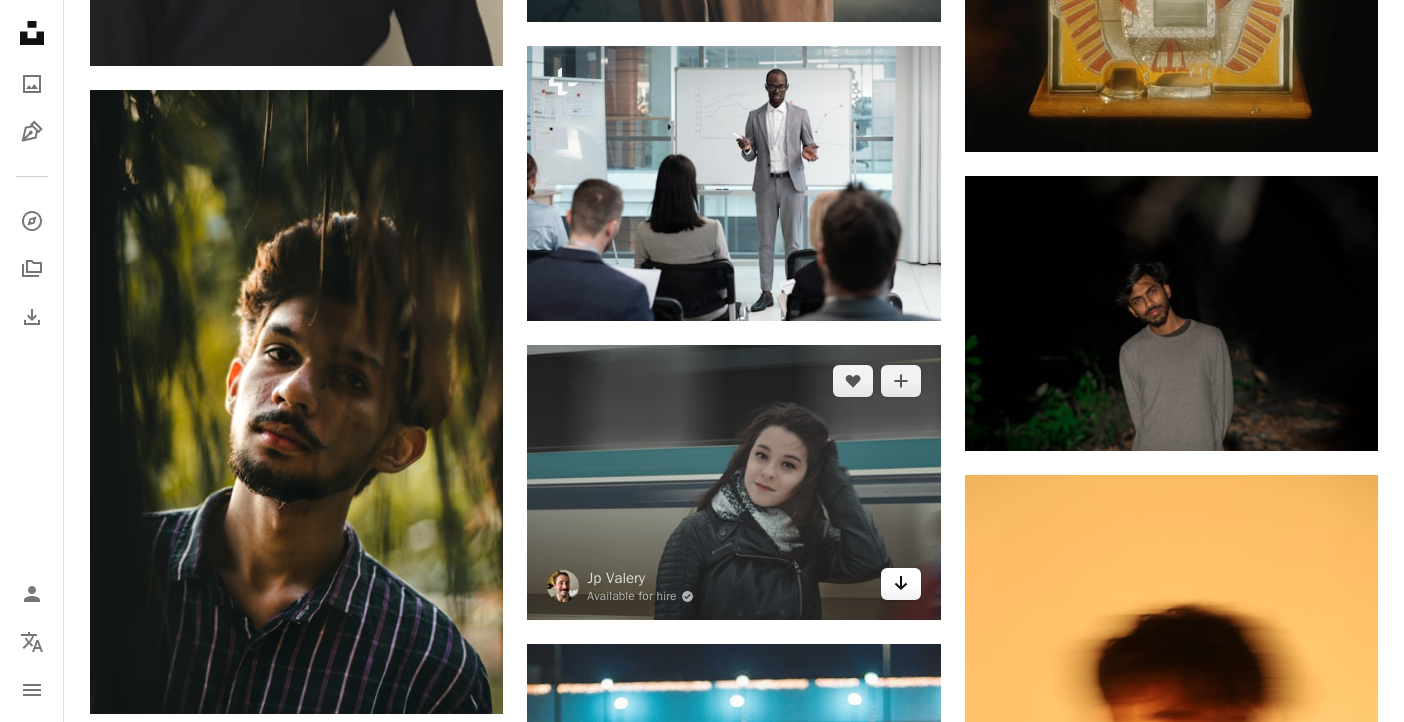 click on "Arrow pointing down" 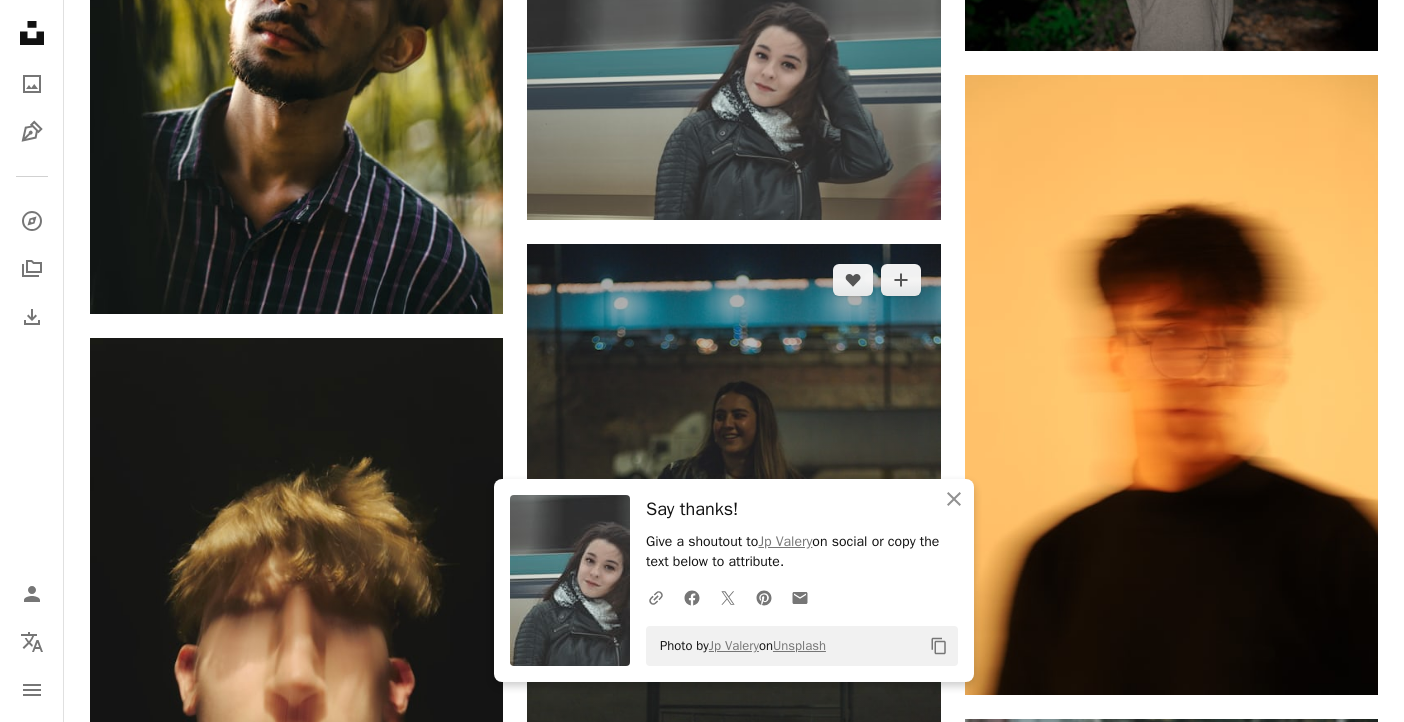 scroll, scrollTop: 28500, scrollLeft: 0, axis: vertical 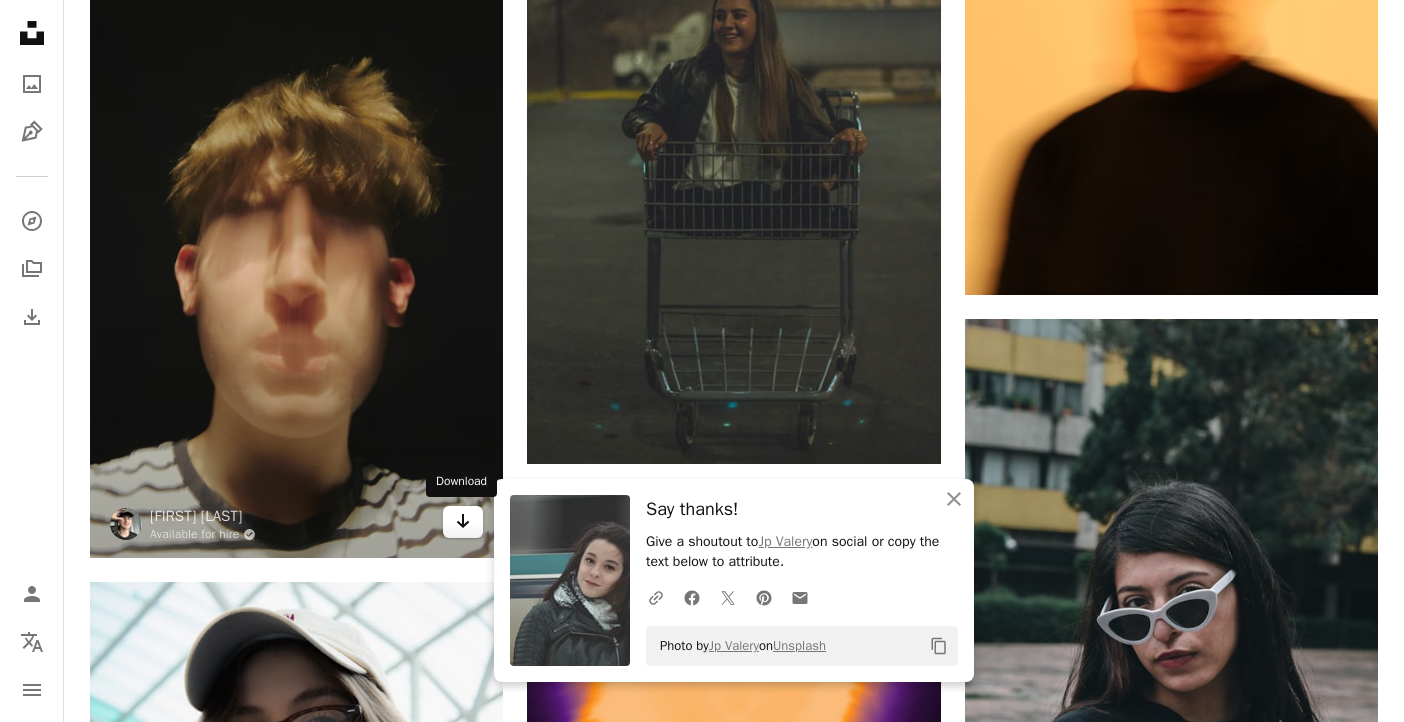 drag, startPoint x: 469, startPoint y: 524, endPoint x: 479, endPoint y: 522, distance: 10.198039 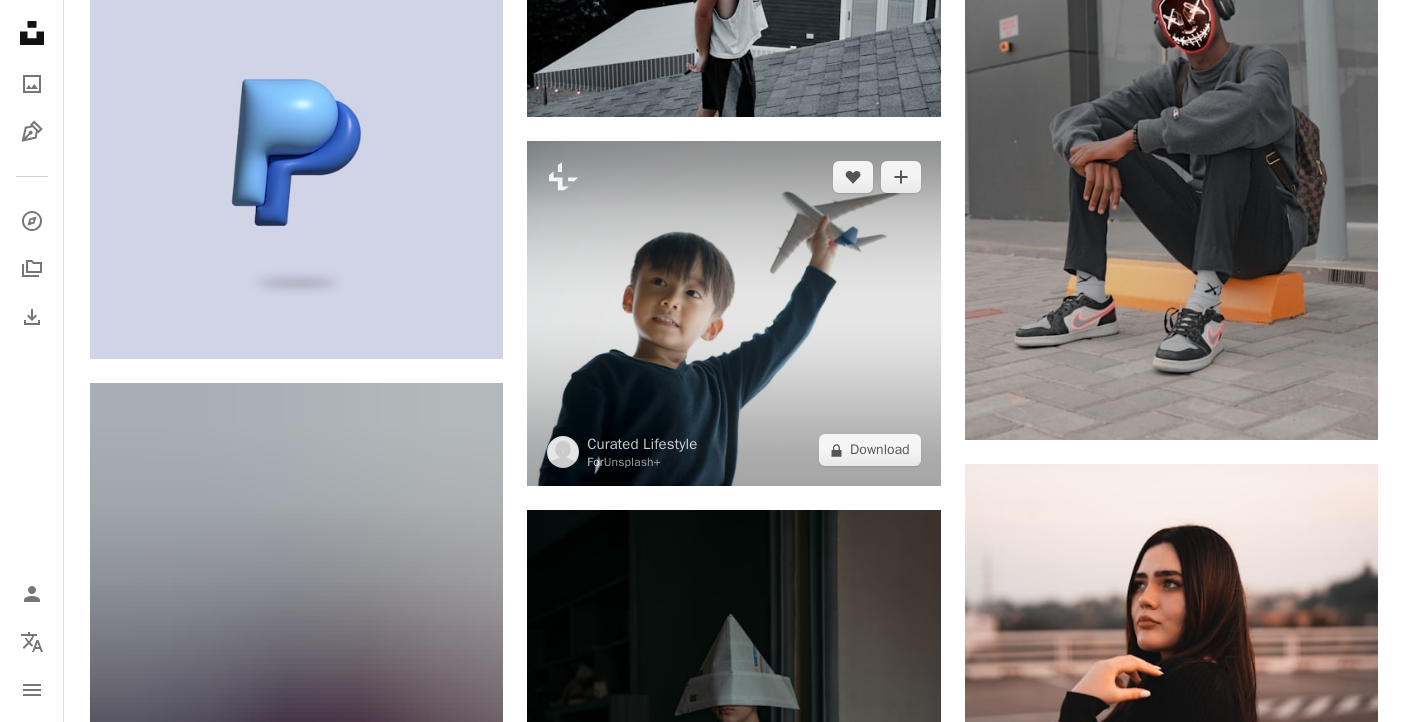 scroll, scrollTop: 30369, scrollLeft: 0, axis: vertical 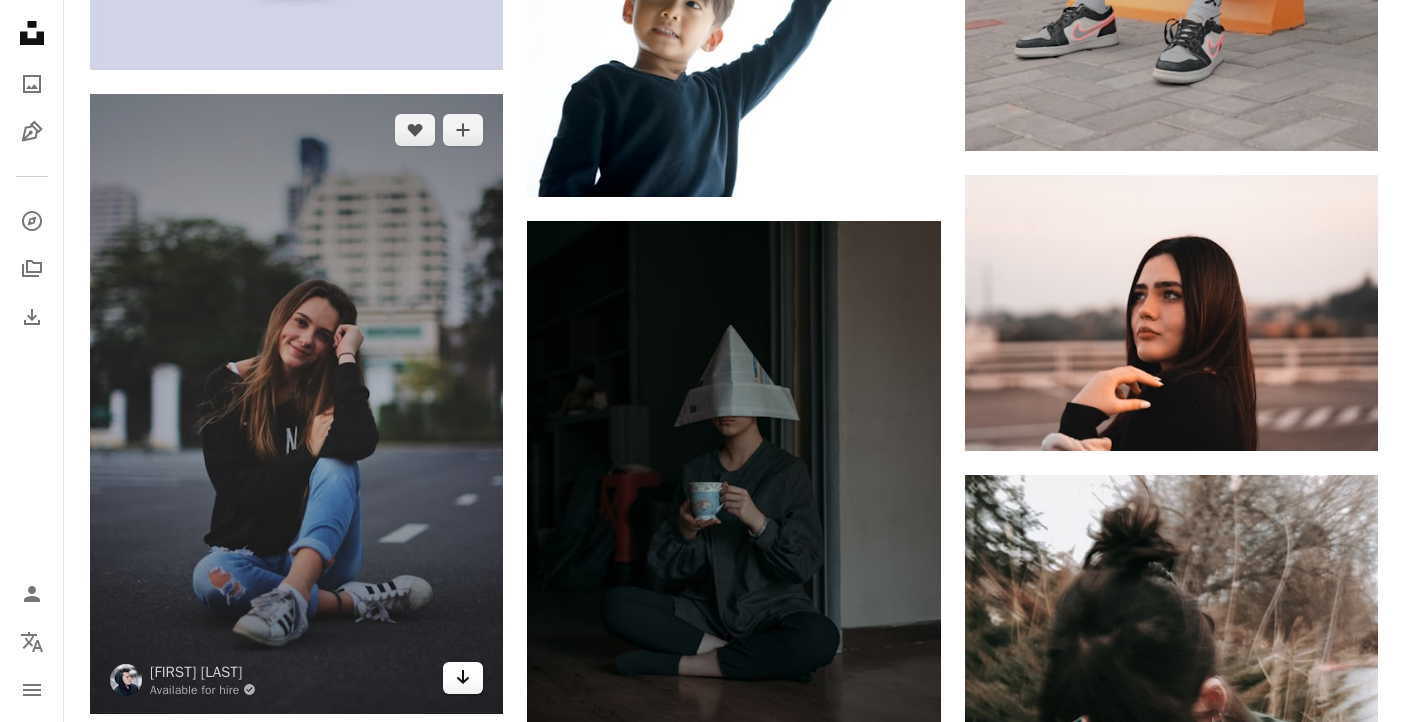 click on "Arrow pointing down" 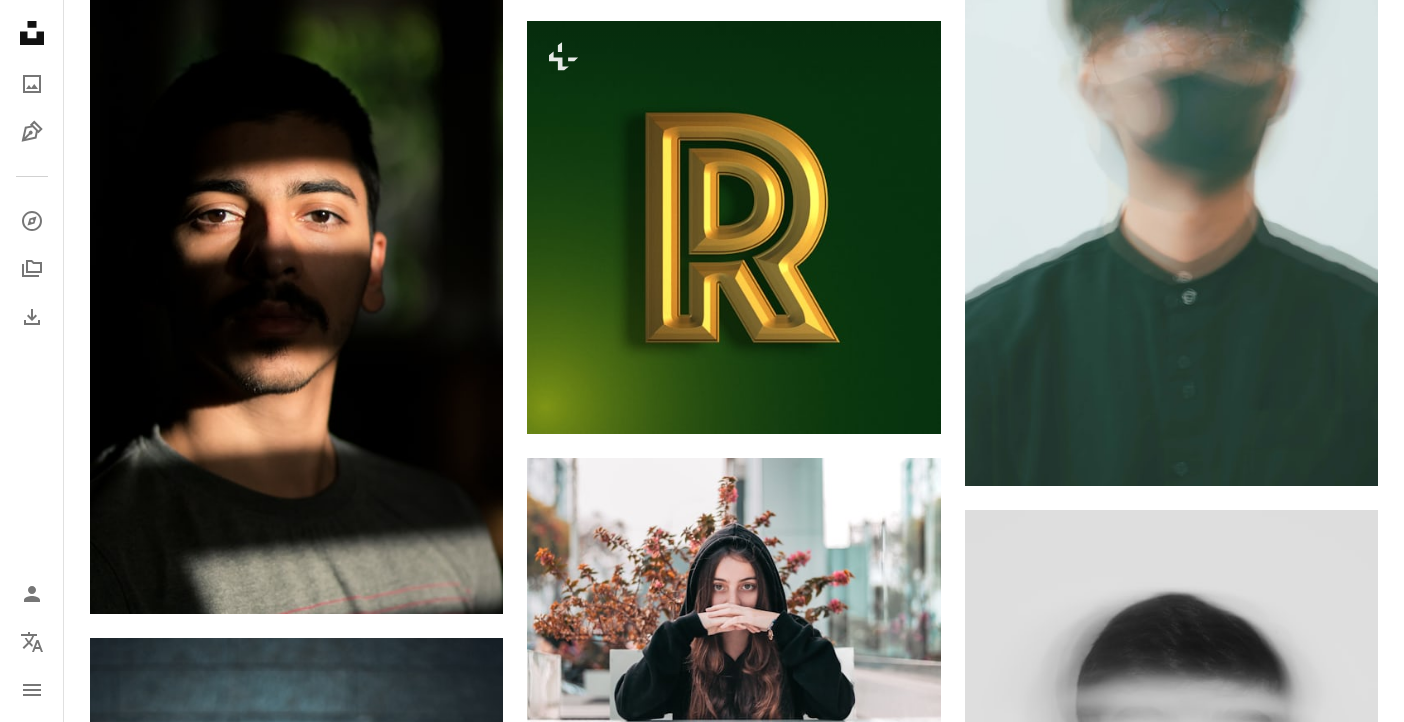 scroll, scrollTop: 34369, scrollLeft: 0, axis: vertical 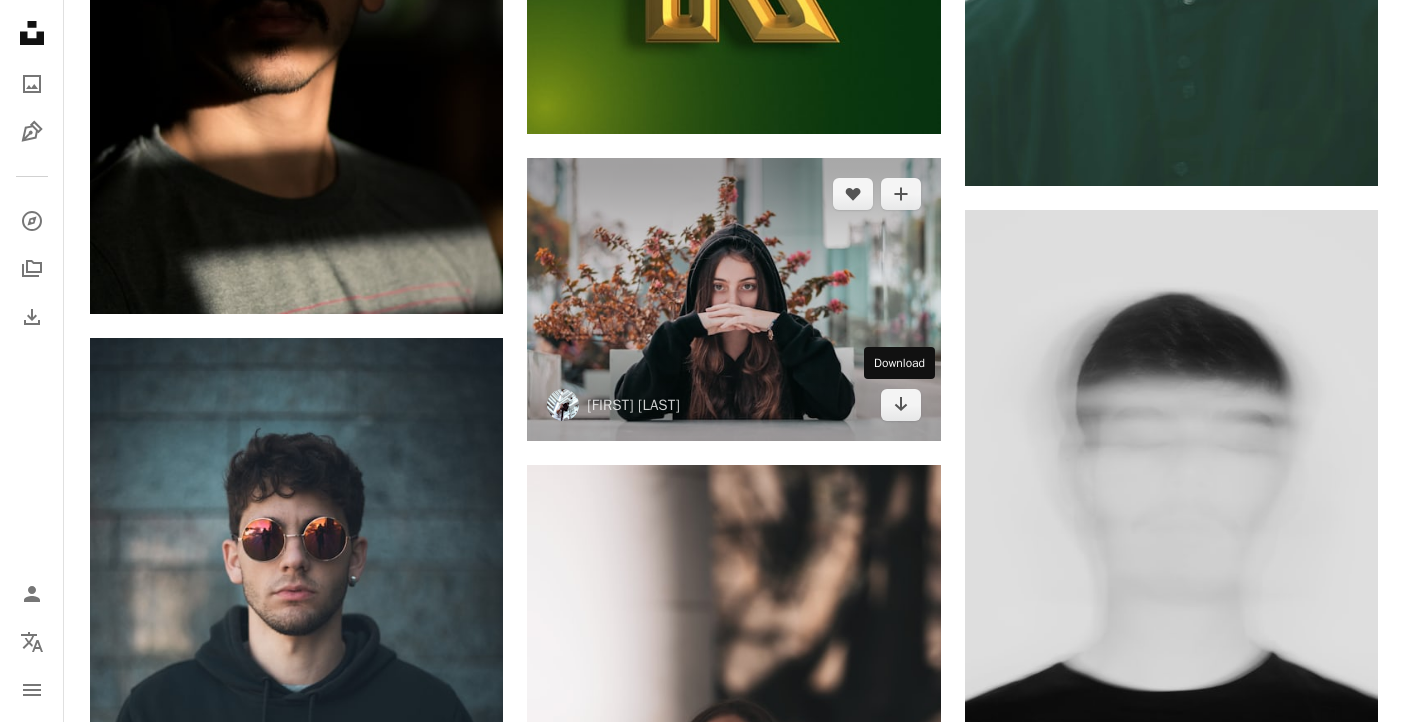 drag, startPoint x: 900, startPoint y: 406, endPoint x: 961, endPoint y: 357, distance: 78.24321 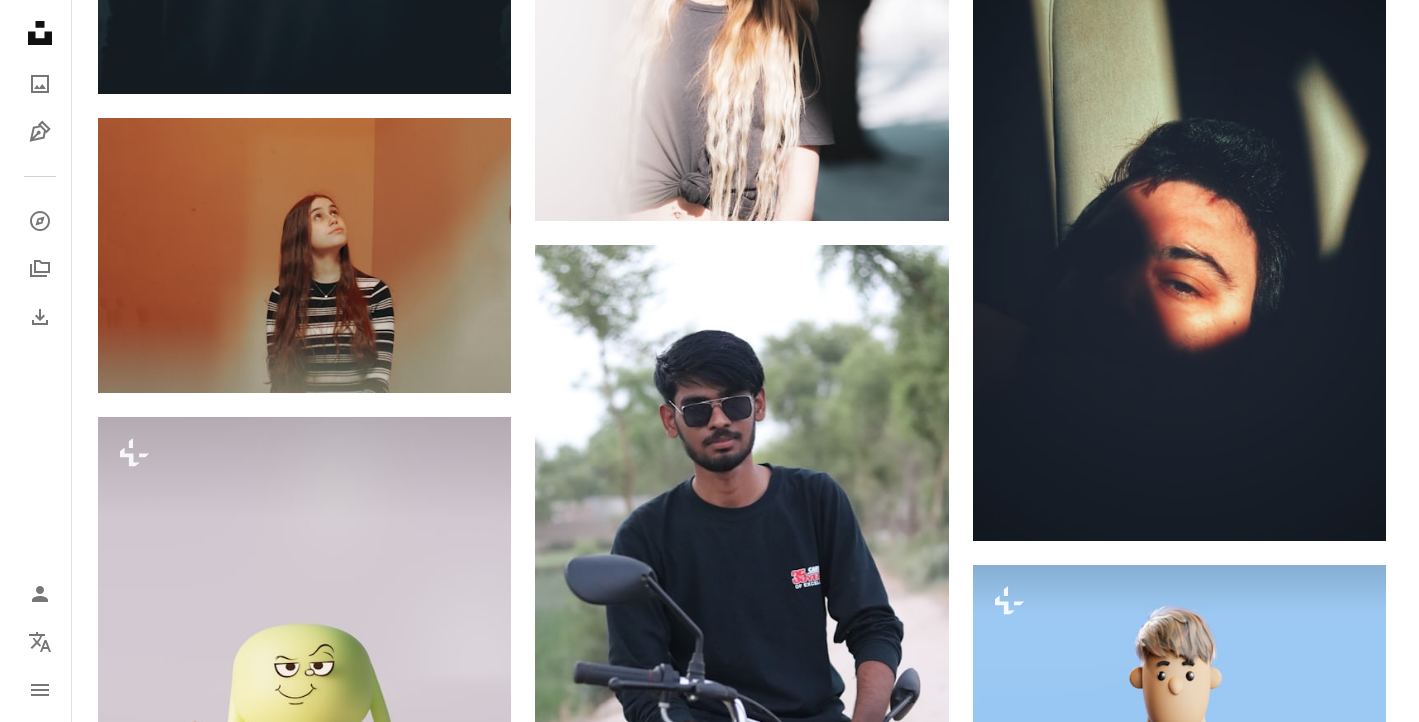 scroll, scrollTop: 35469, scrollLeft: 0, axis: vertical 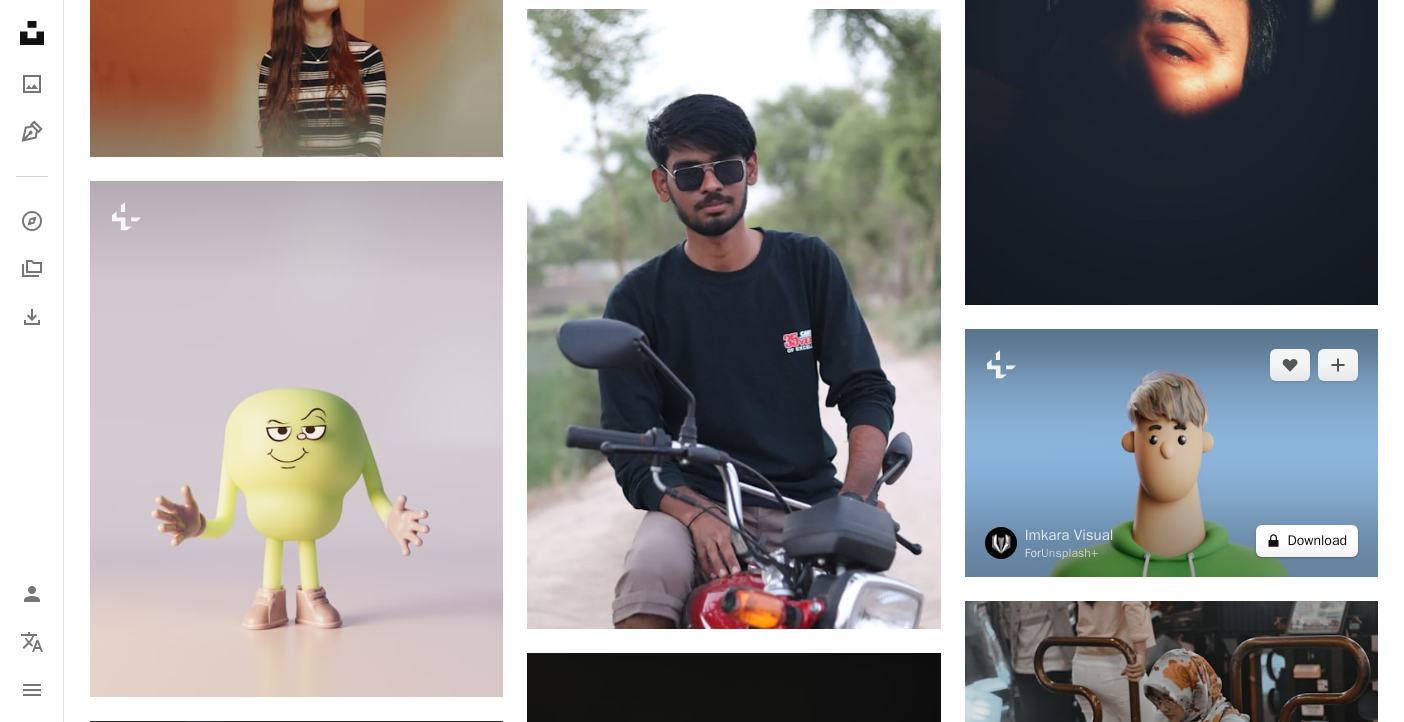 click on "A lock Download" at bounding box center (1307, 541) 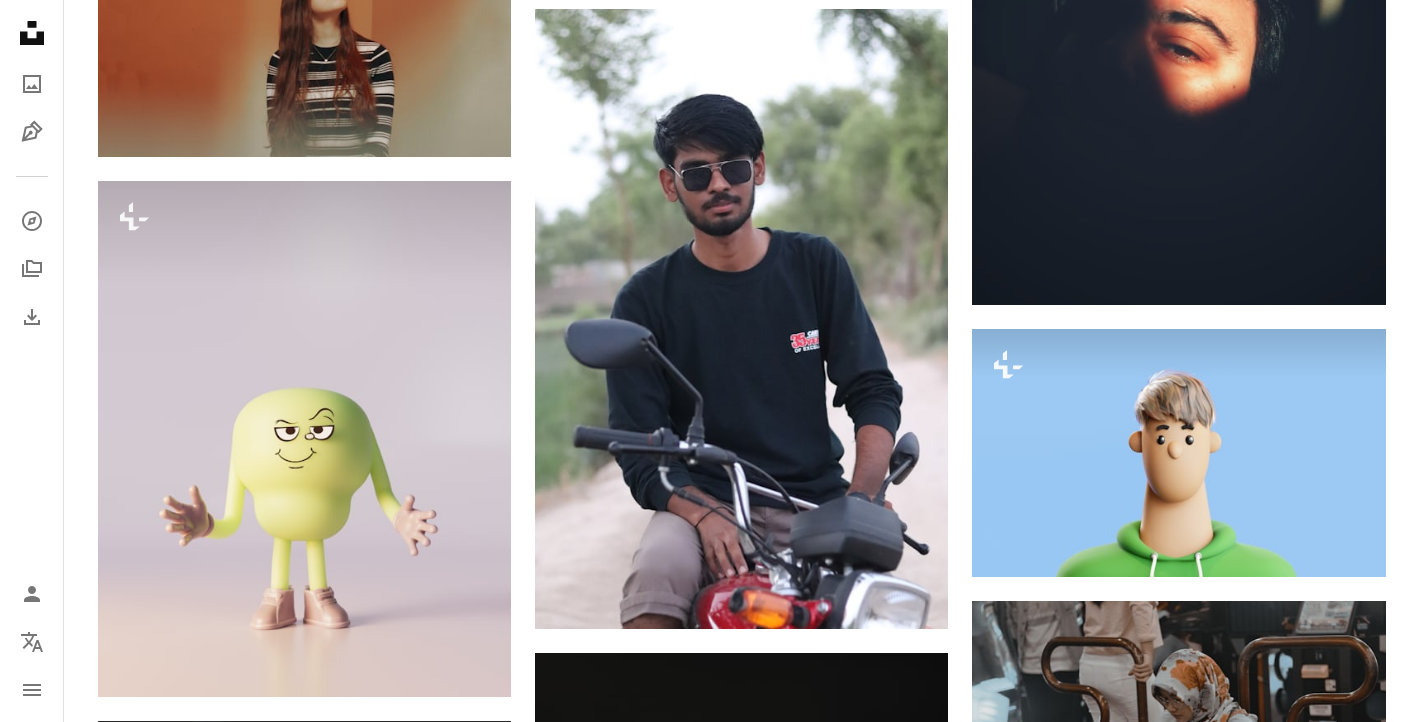 click on "An X shape Premium, ready to use images. Get unlimited access. A plus sign Members-only content added monthly A plus sign Unlimited royalty-free downloads A plus sign Illustrations  New A plus sign Enhanced legal protections yearly 65%  off monthly $20   $7 USD per month * Get  Unsplash+ * When paid annually, billed upfront  $84 Taxes where applicable. Renews automatically. Cancel anytime." at bounding box center (709, 4695) 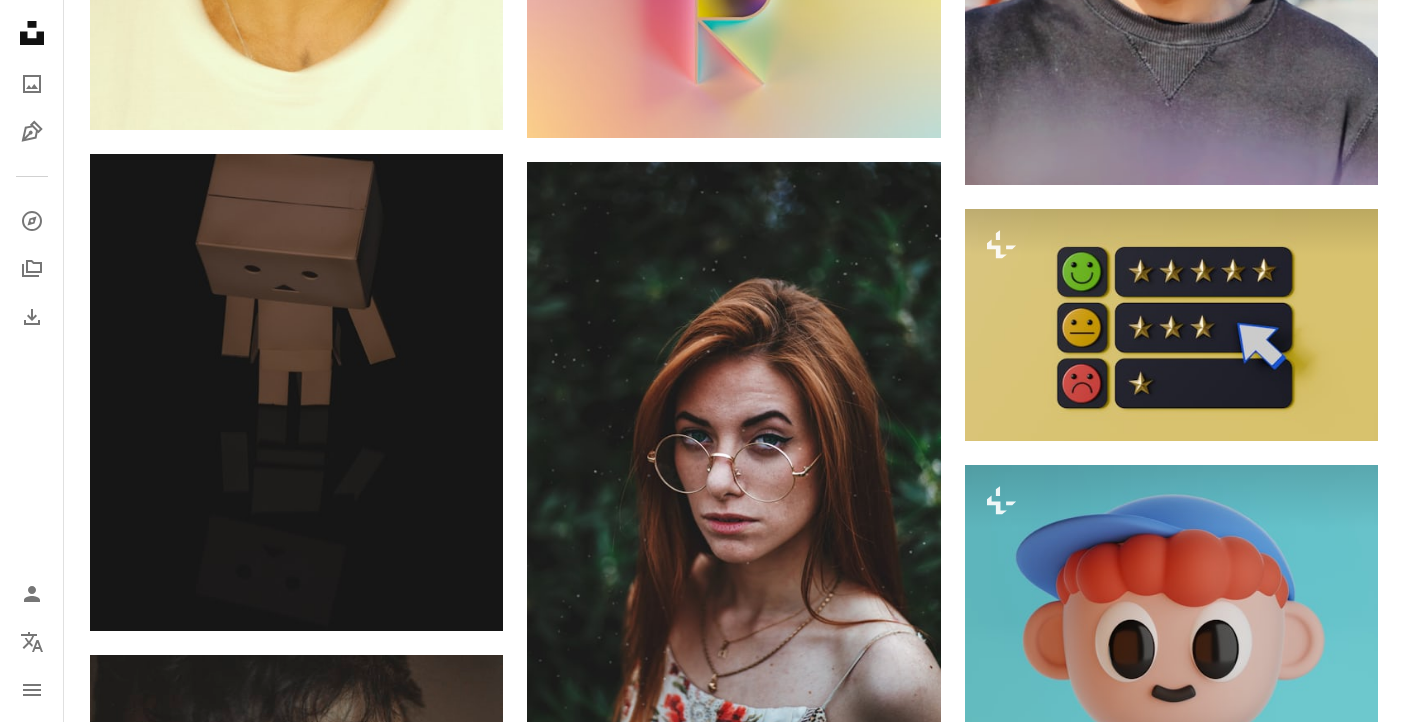 scroll, scrollTop: 39869, scrollLeft: 0, axis: vertical 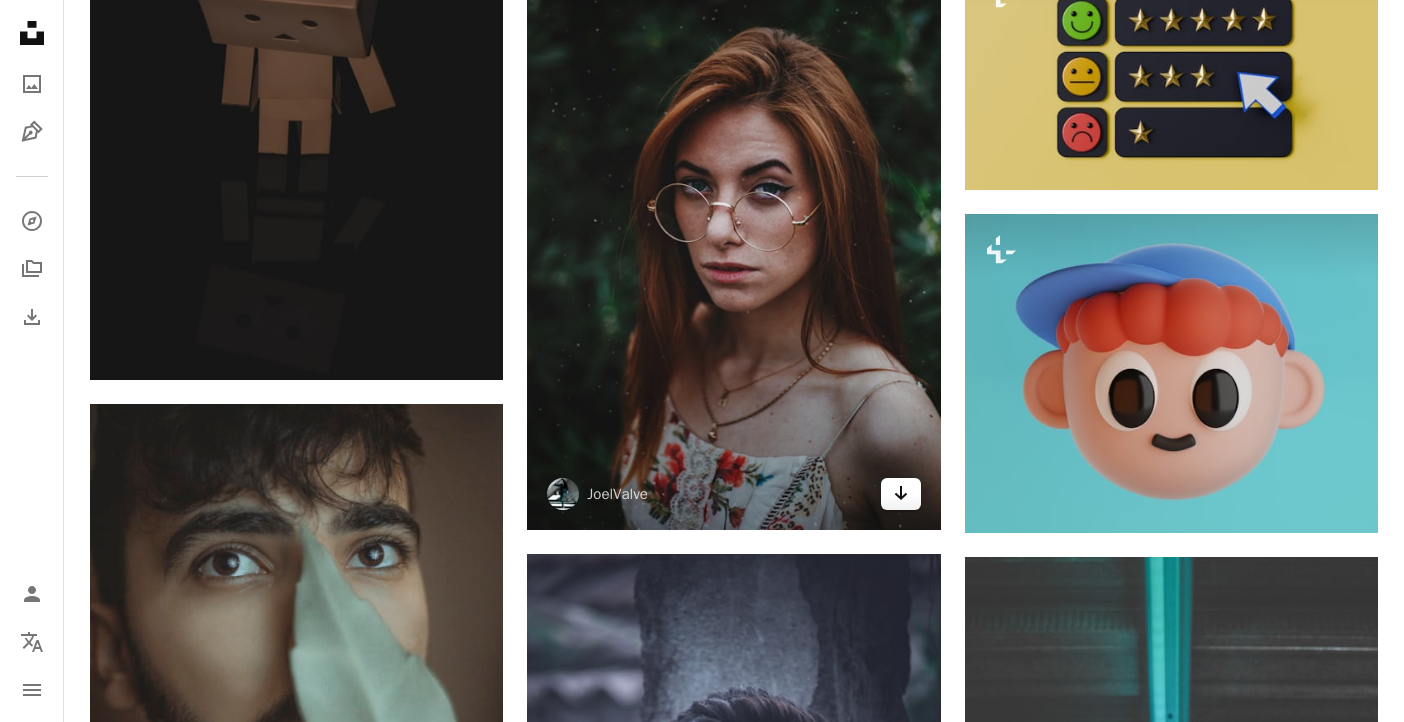 click on "Arrow pointing down" 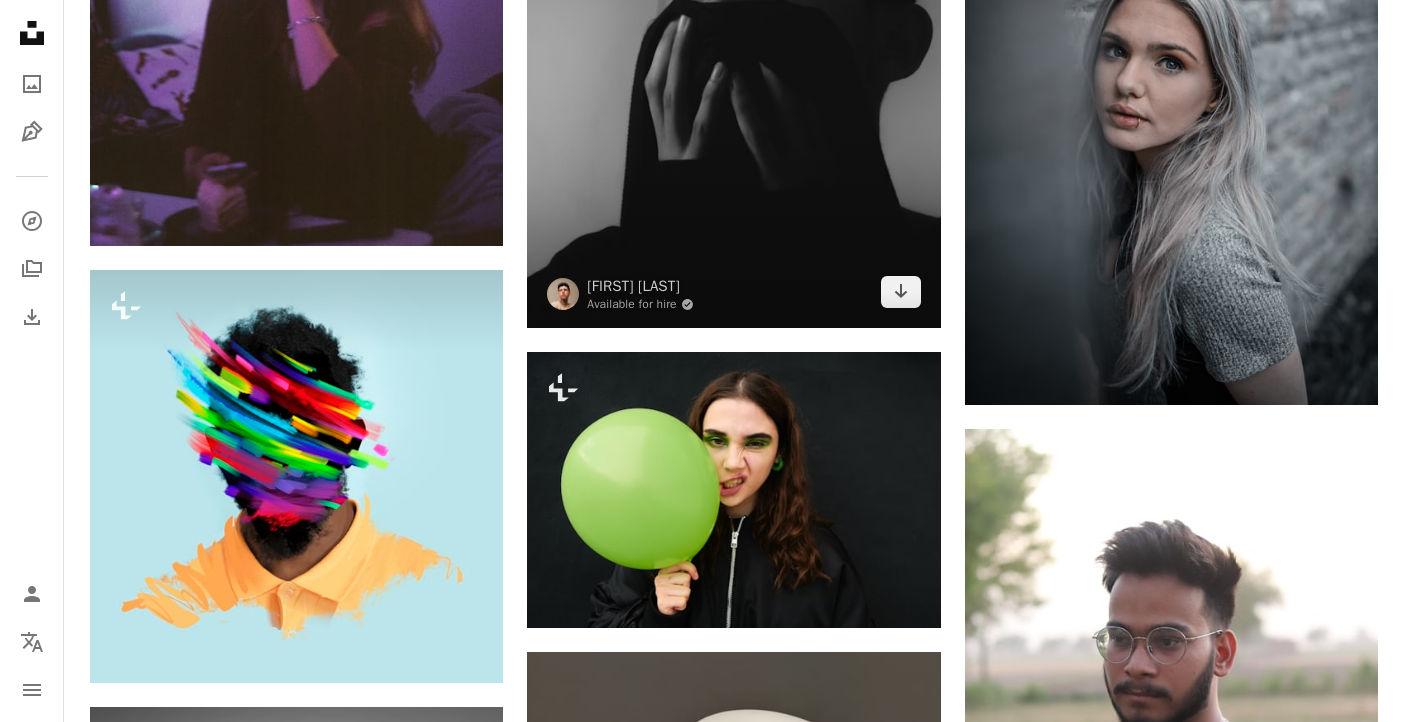 scroll, scrollTop: 44669, scrollLeft: 0, axis: vertical 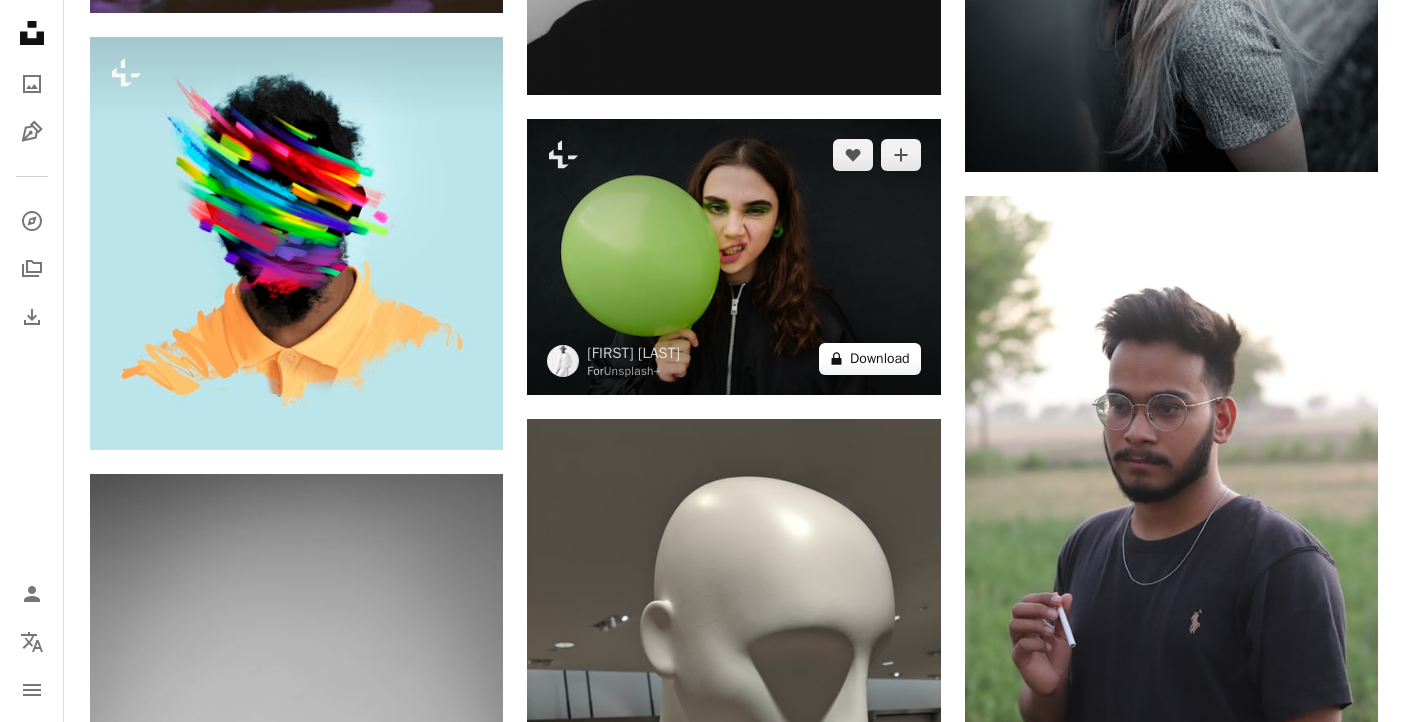 click on "A lock Download" at bounding box center (870, 359) 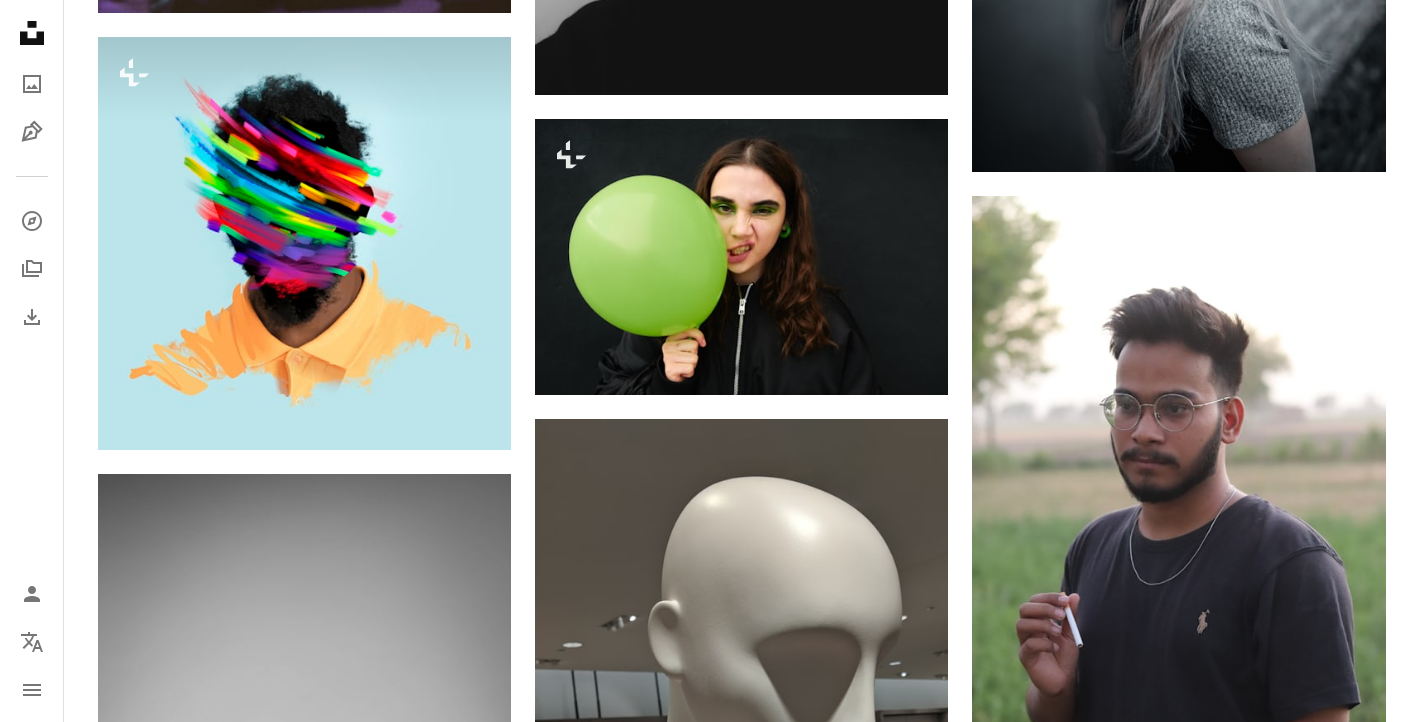click on "An X shape Premium, ready to use images. Get unlimited access. A plus sign Members-only content added monthly A plus sign Unlimited royalty-free downloads A plus sign Illustrations  New A plus sign Enhanced legal protections yearly 65%  off monthly $20   $7 USD per month * Get  Unsplash+ * When paid annually, billed upfront  $84 Taxes where applicable. Renews automatically. Cancel anytime." at bounding box center (709, 3364) 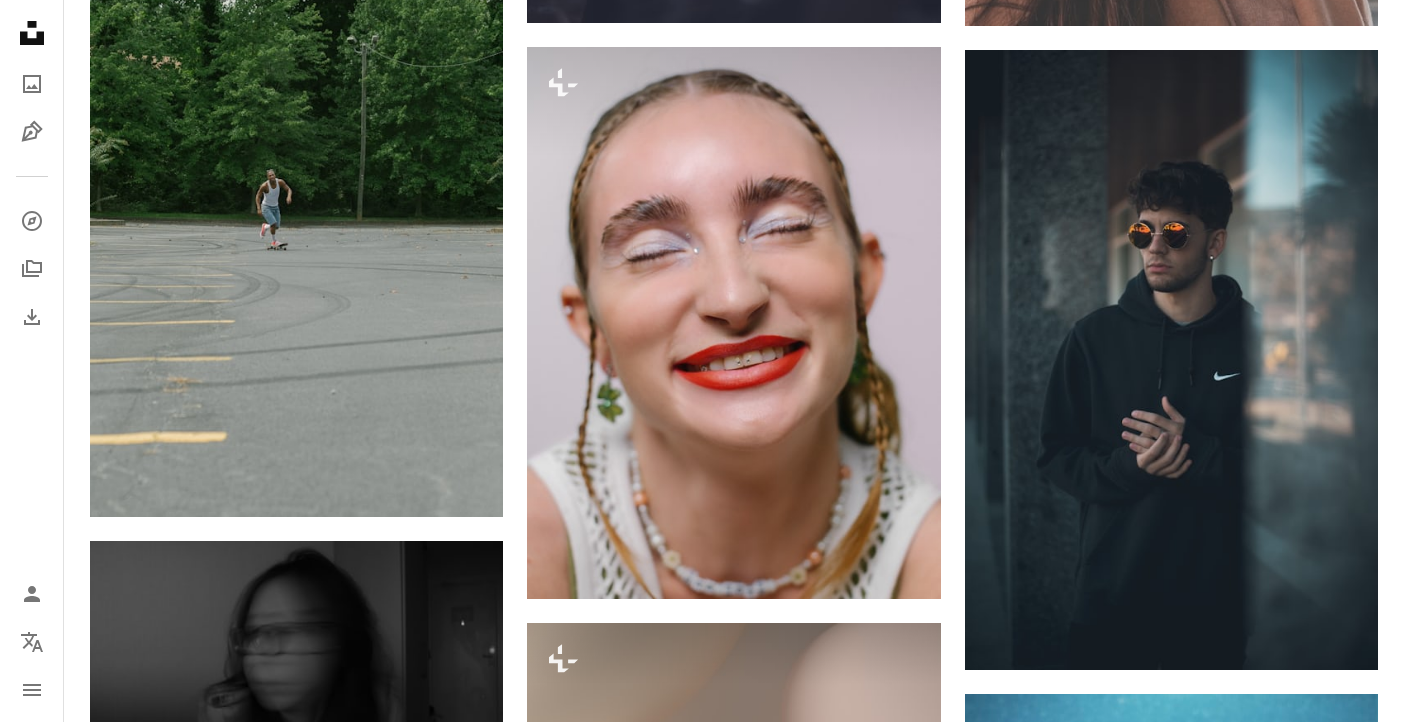 scroll, scrollTop: 40969, scrollLeft: 0, axis: vertical 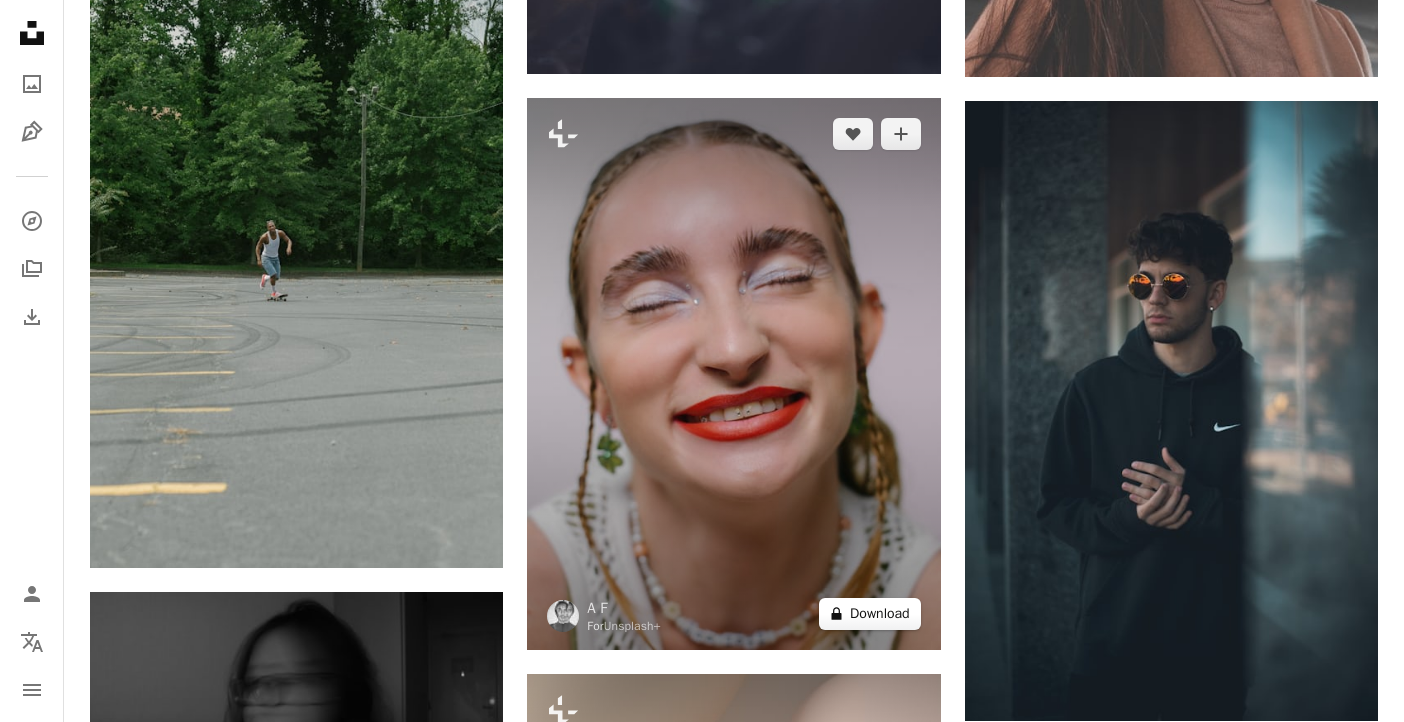 click on "A lock Download" at bounding box center (870, 614) 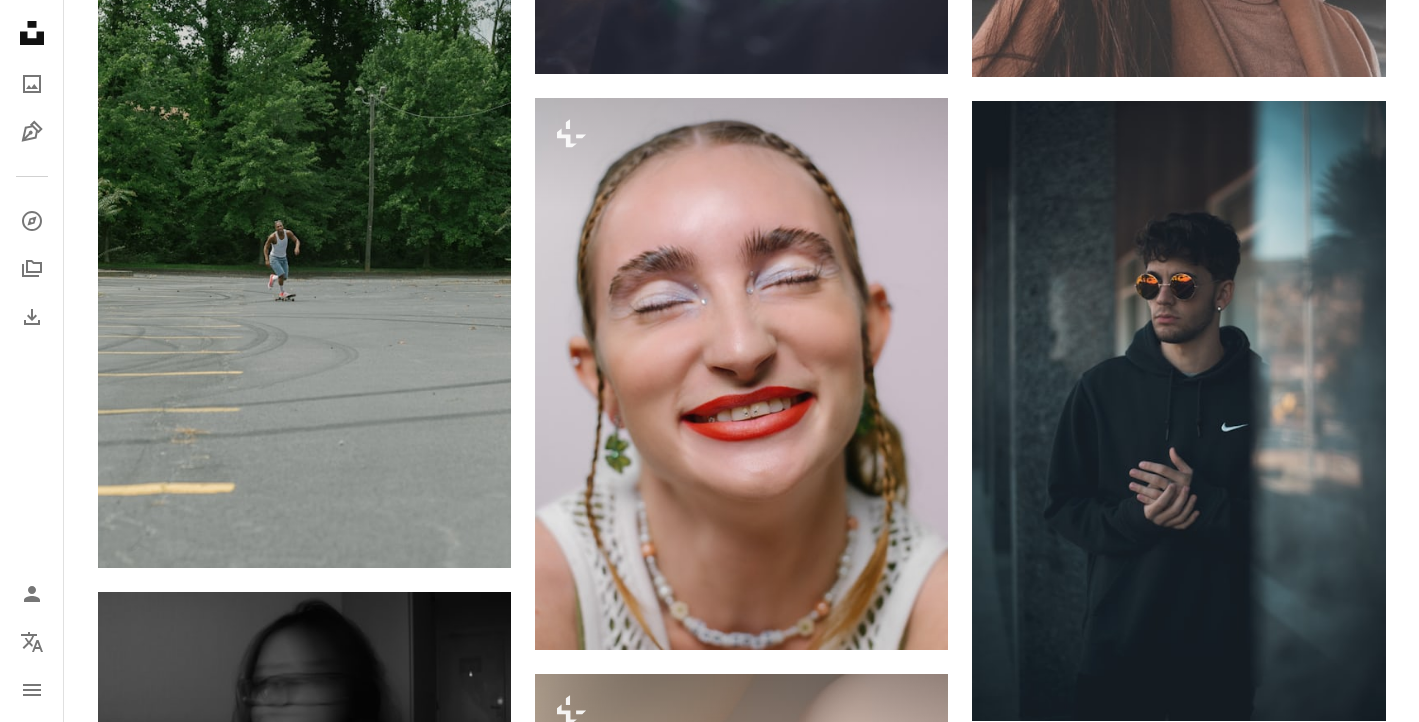 click on "An X shape Premium, ready to use images. Get unlimited access. A plus sign Members-only content added monthly A plus sign Unlimited royalty-free downloads A plus sign Illustrations  New A plus sign Enhanced legal protections yearly 65%  off monthly $20   $7 USD per month * Get  Unsplash+ * When paid annually, billed upfront  $84 Taxes where applicable. Renews automatically. Cancel anytime." at bounding box center (709, 7064) 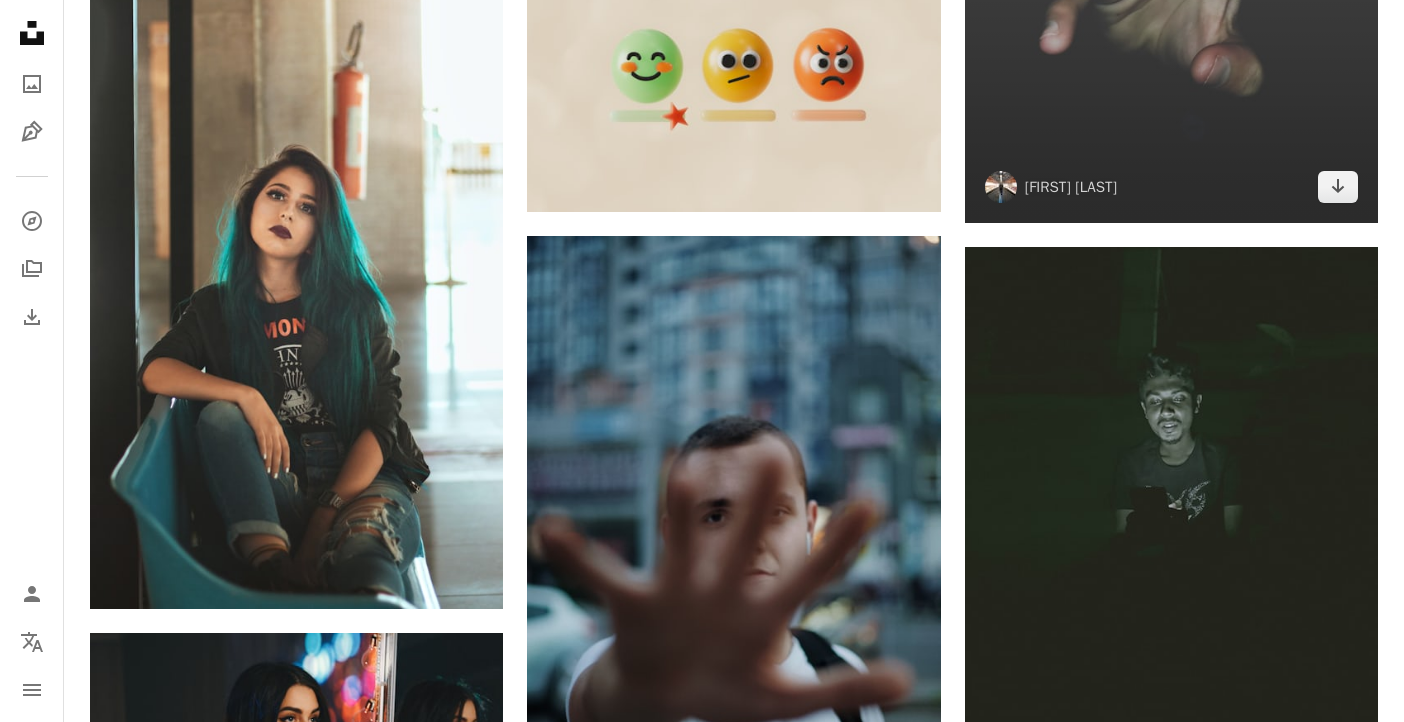 scroll, scrollTop: 48869, scrollLeft: 0, axis: vertical 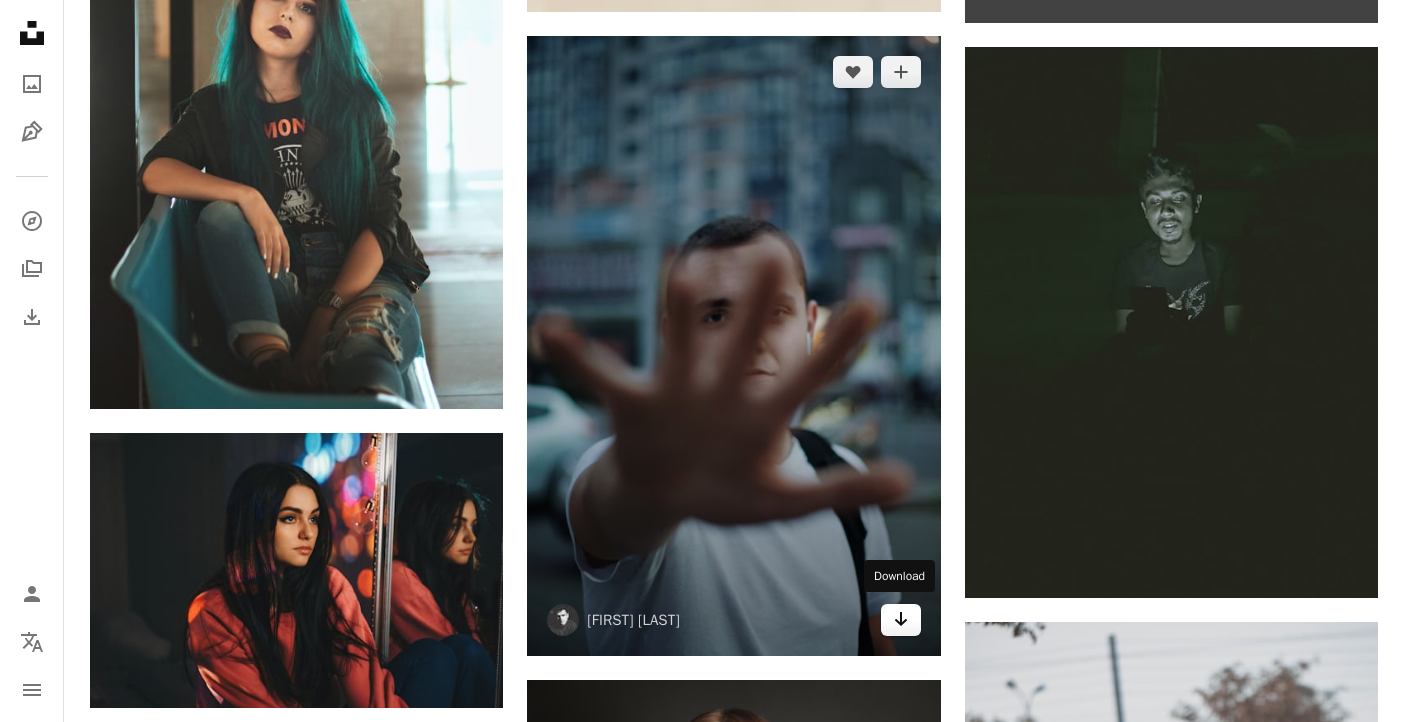 click on "Arrow pointing down" 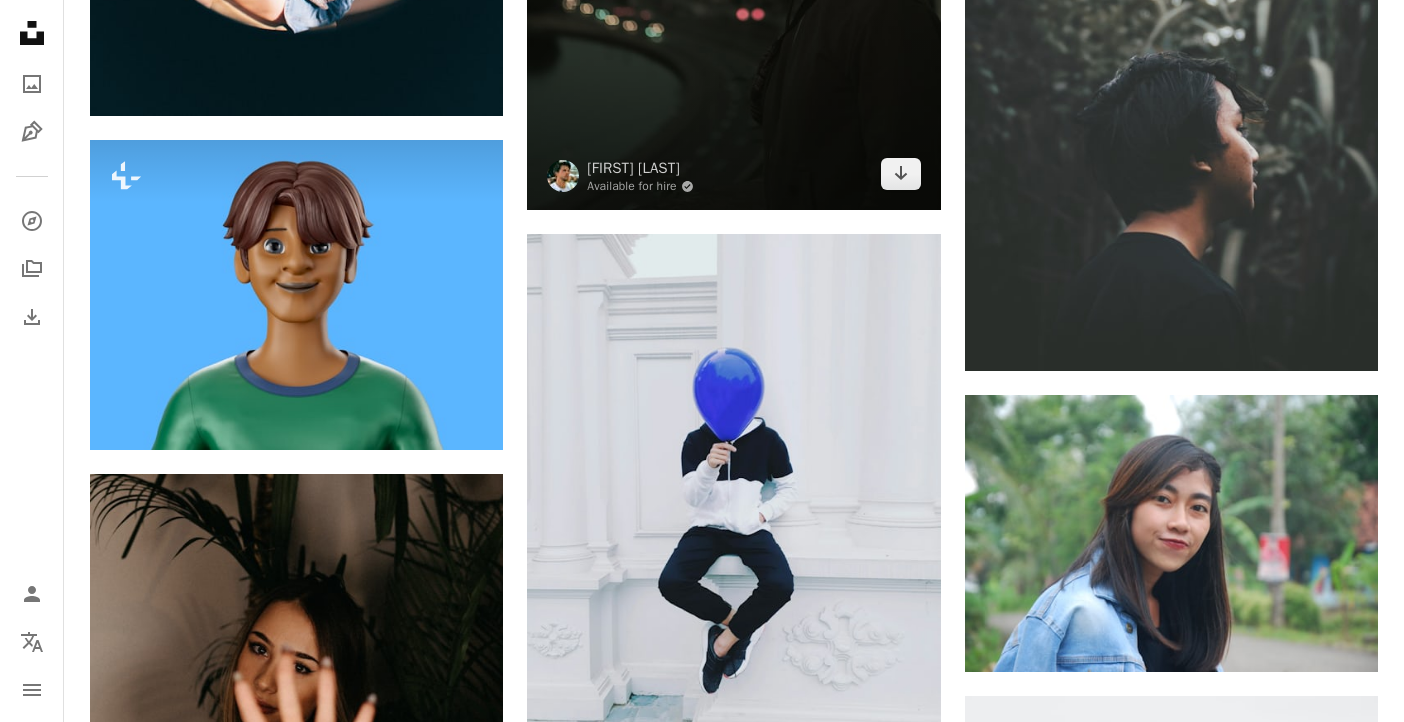 scroll, scrollTop: 58669, scrollLeft: 0, axis: vertical 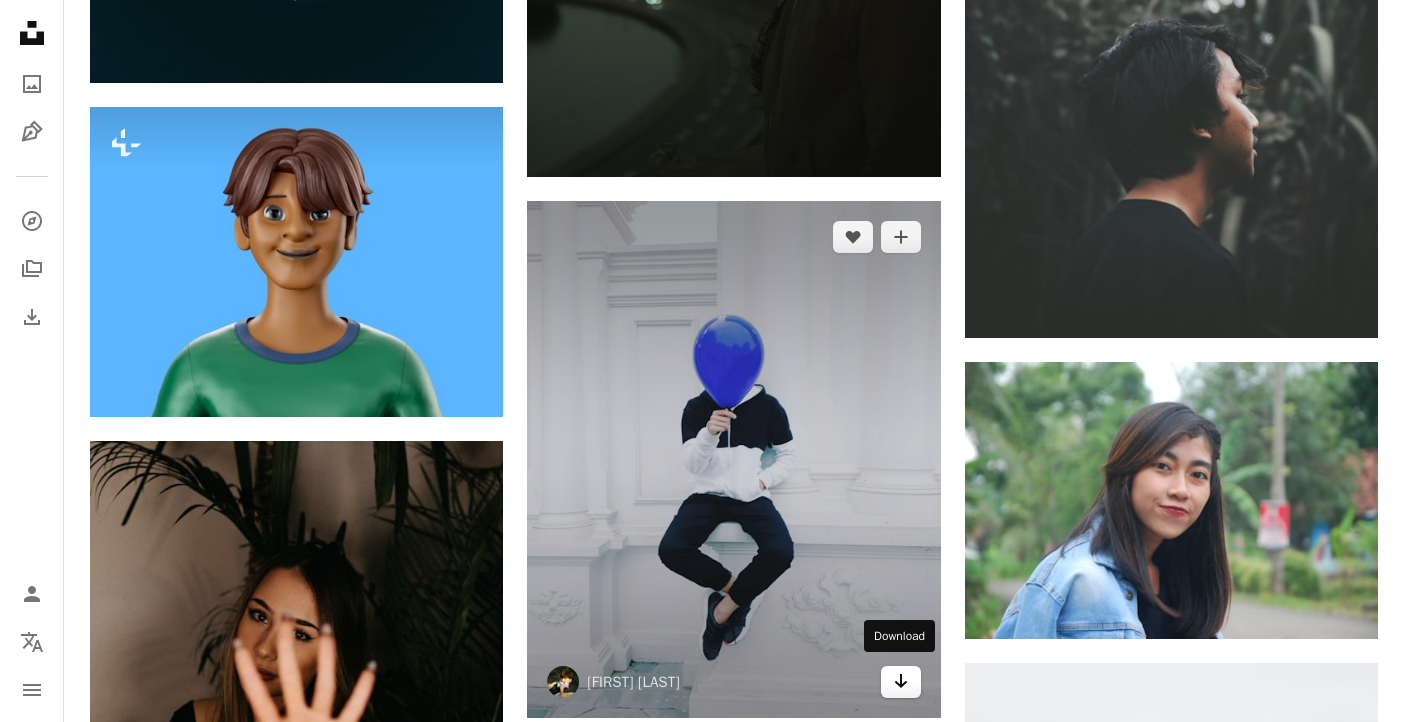 click 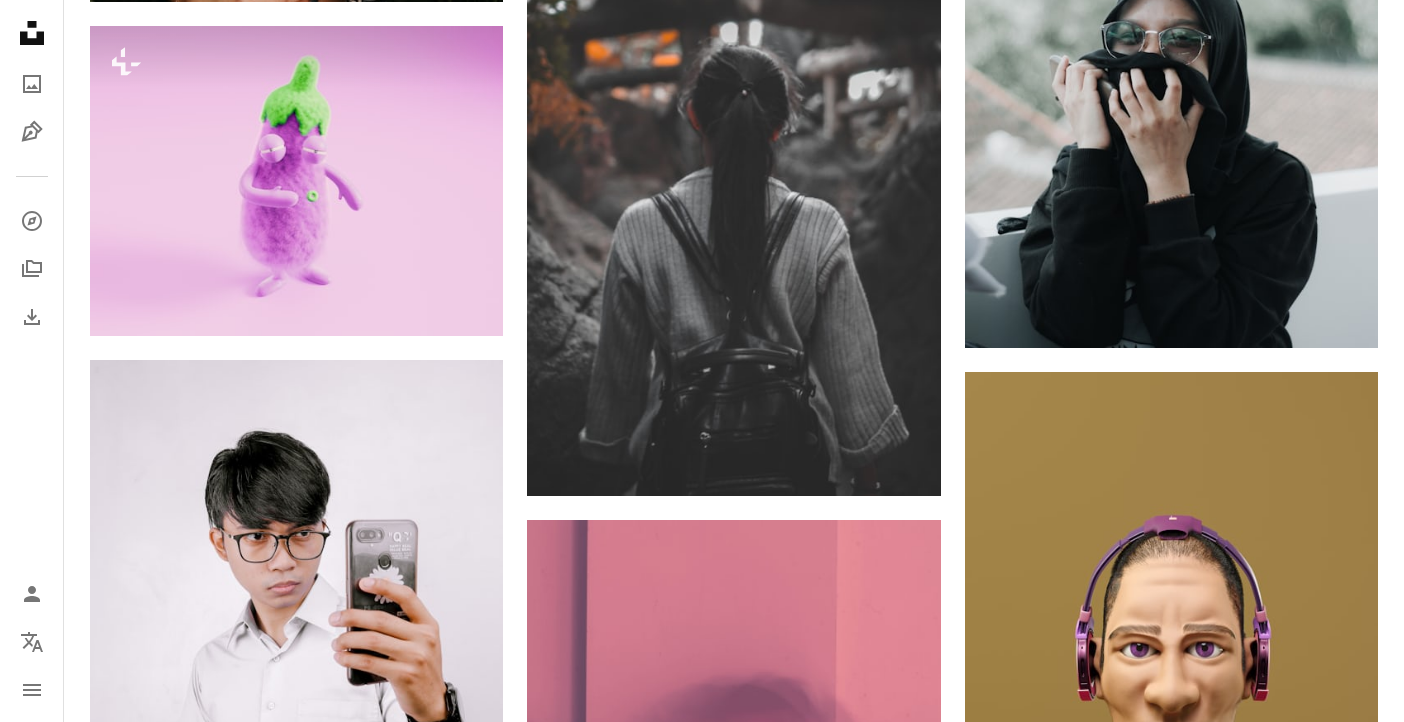 scroll, scrollTop: 59569, scrollLeft: 0, axis: vertical 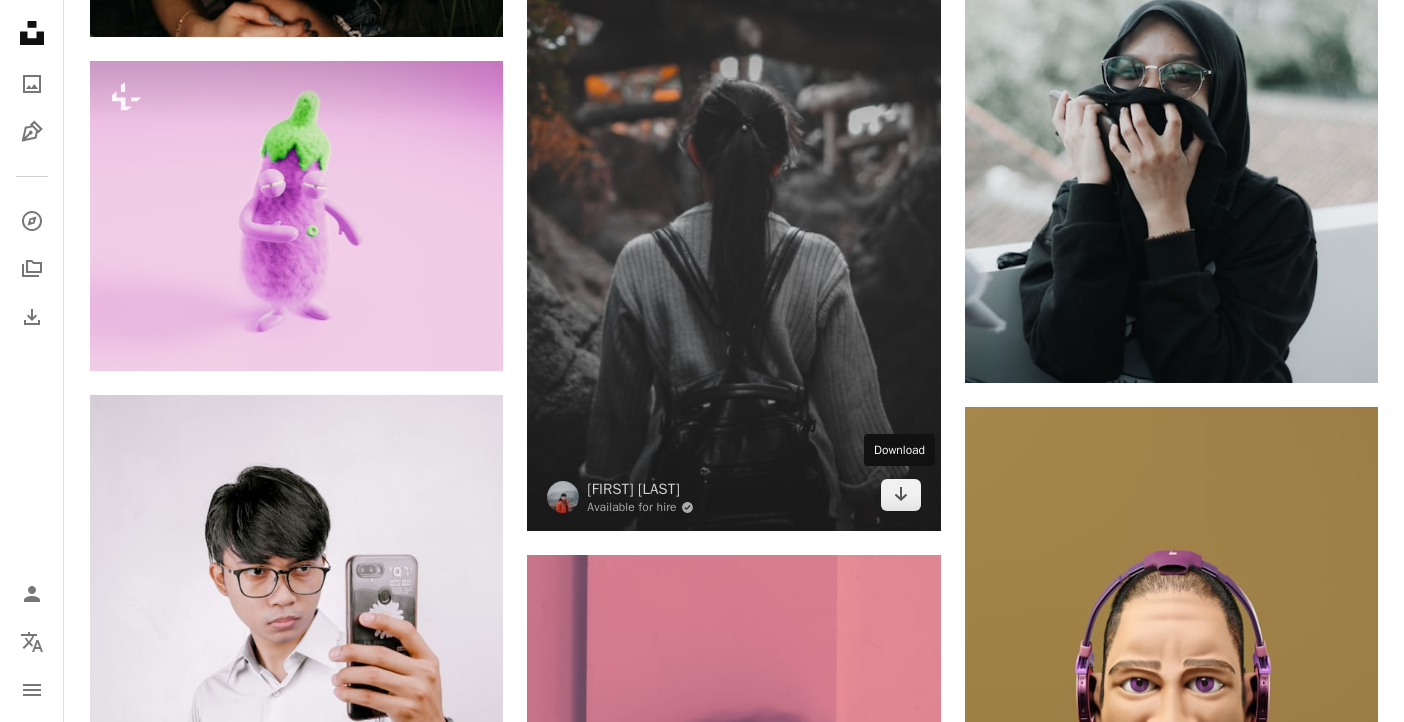 drag, startPoint x: 906, startPoint y: 497, endPoint x: 927, endPoint y: 482, distance: 25.806976 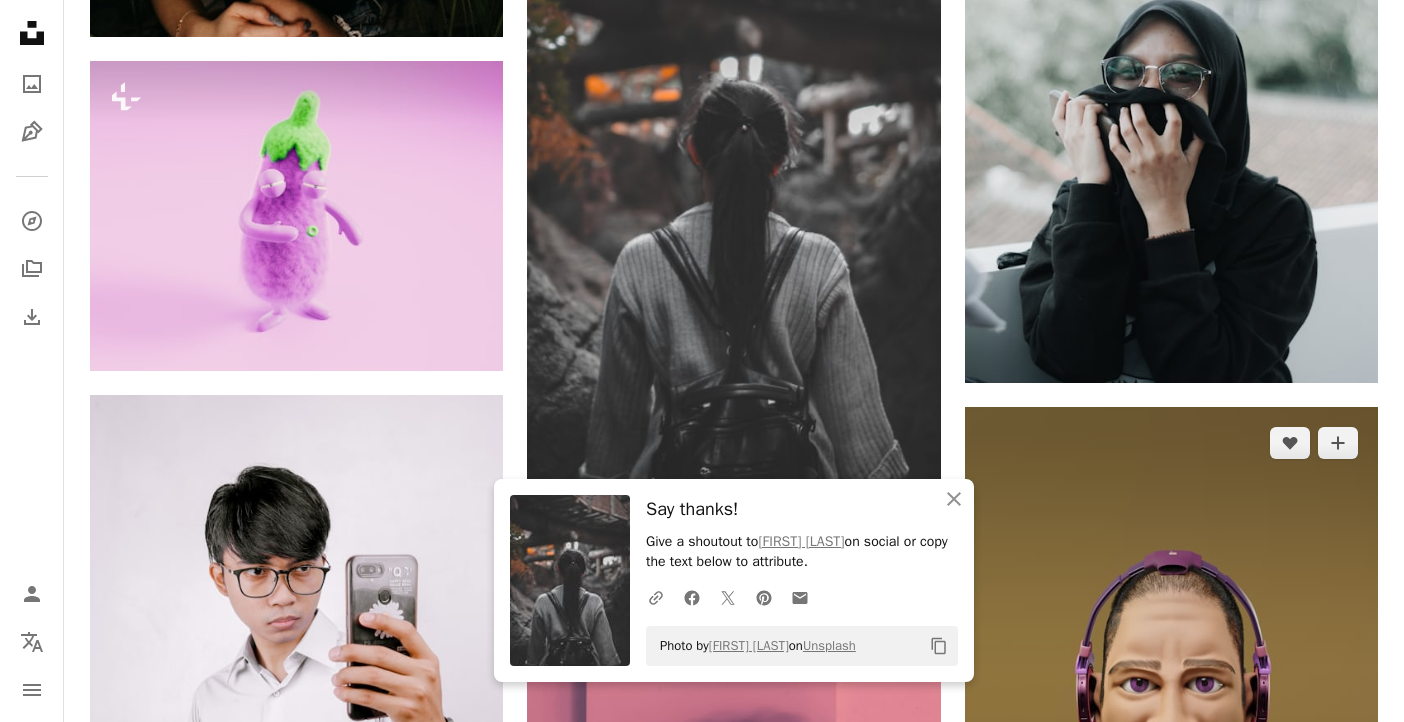 drag, startPoint x: 1152, startPoint y: 585, endPoint x: 1170, endPoint y: 578, distance: 19.313208 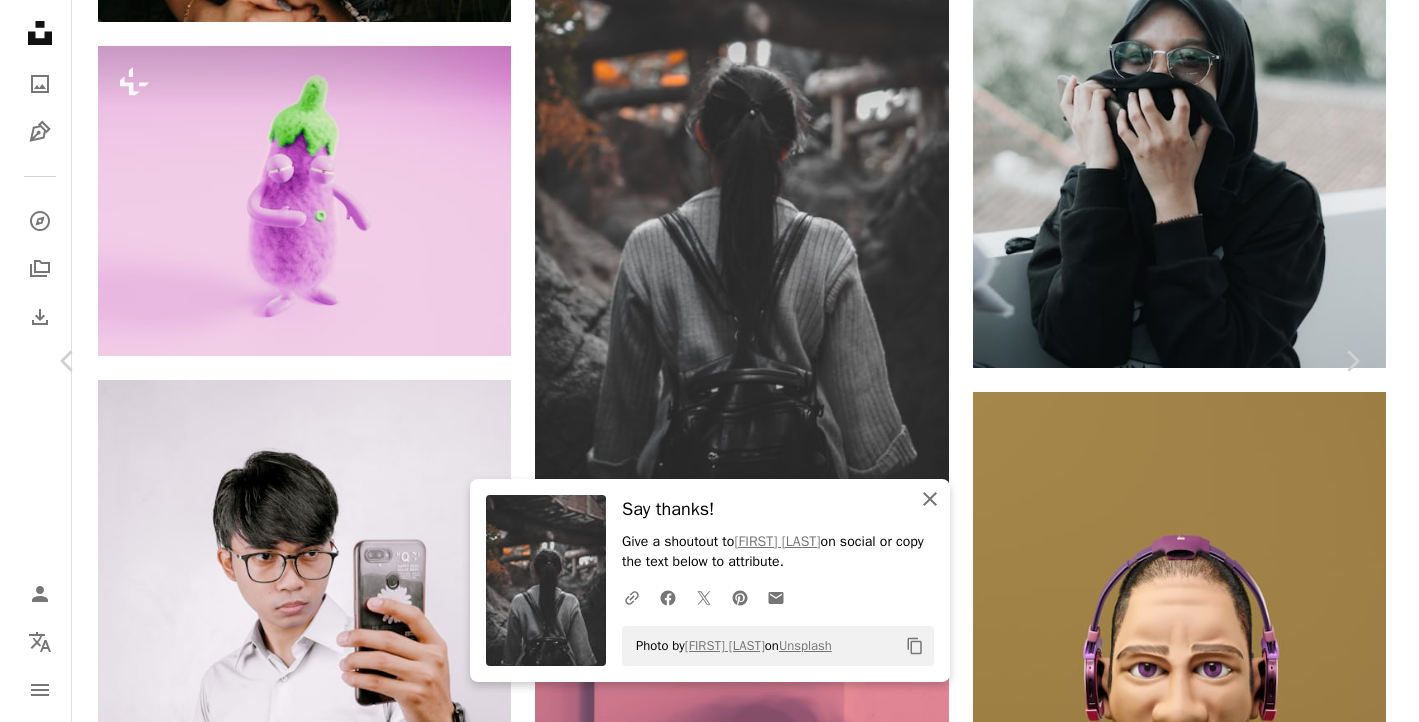 scroll, scrollTop: 60069, scrollLeft: 0, axis: vertical 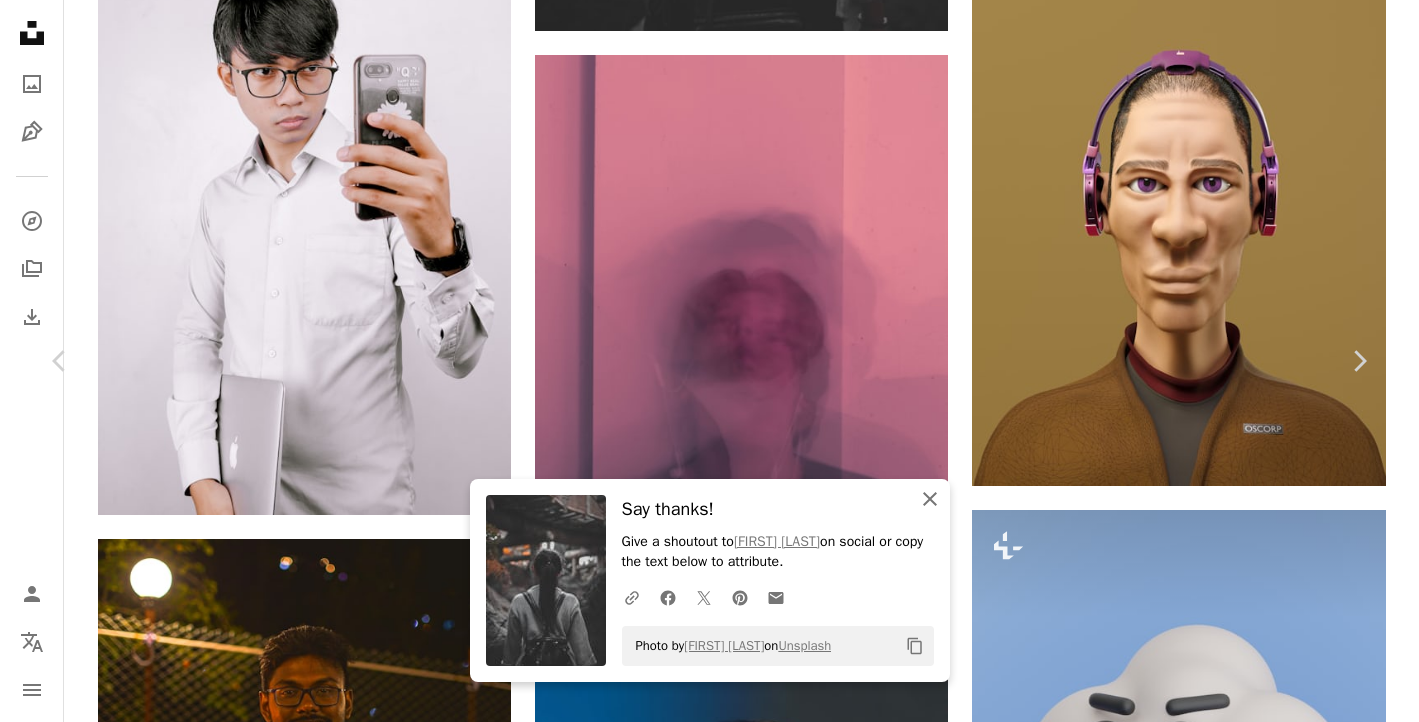 click on "An X shape" 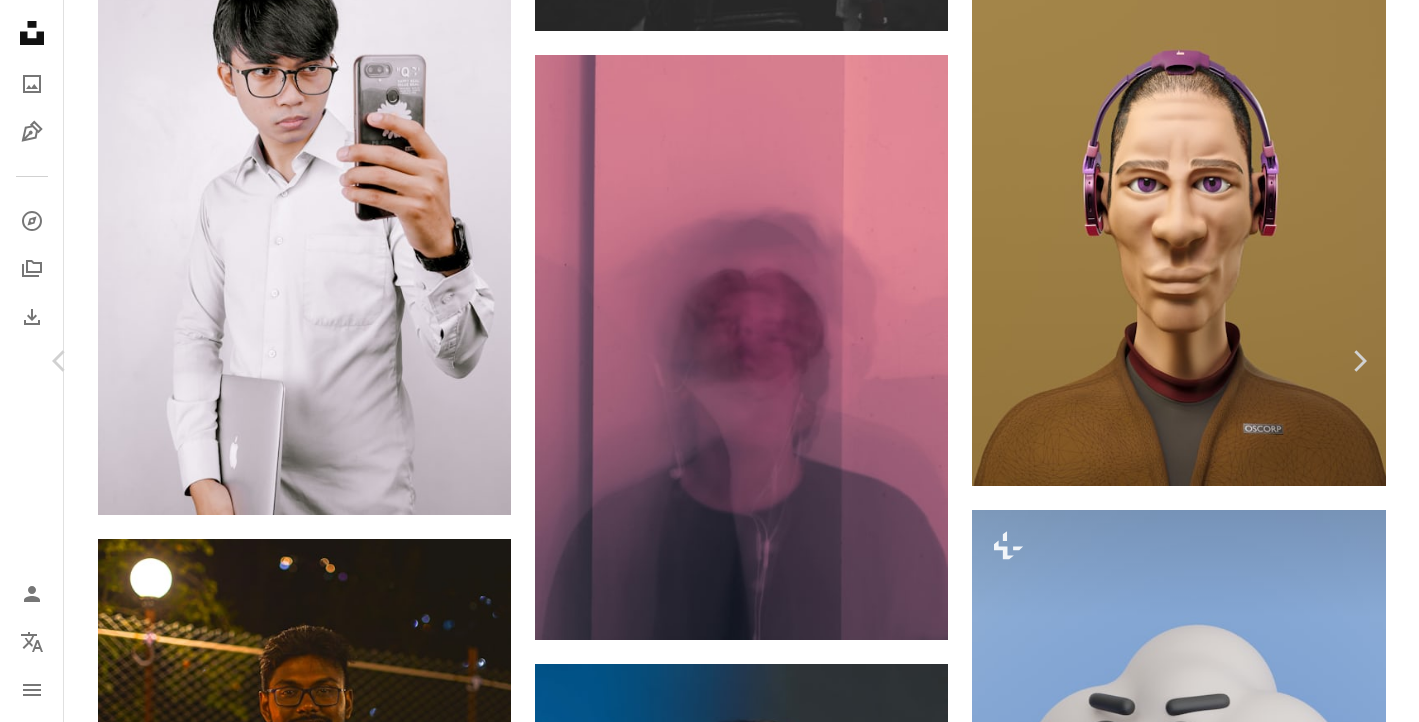 click on "Zoom in" at bounding box center (702, 5102) 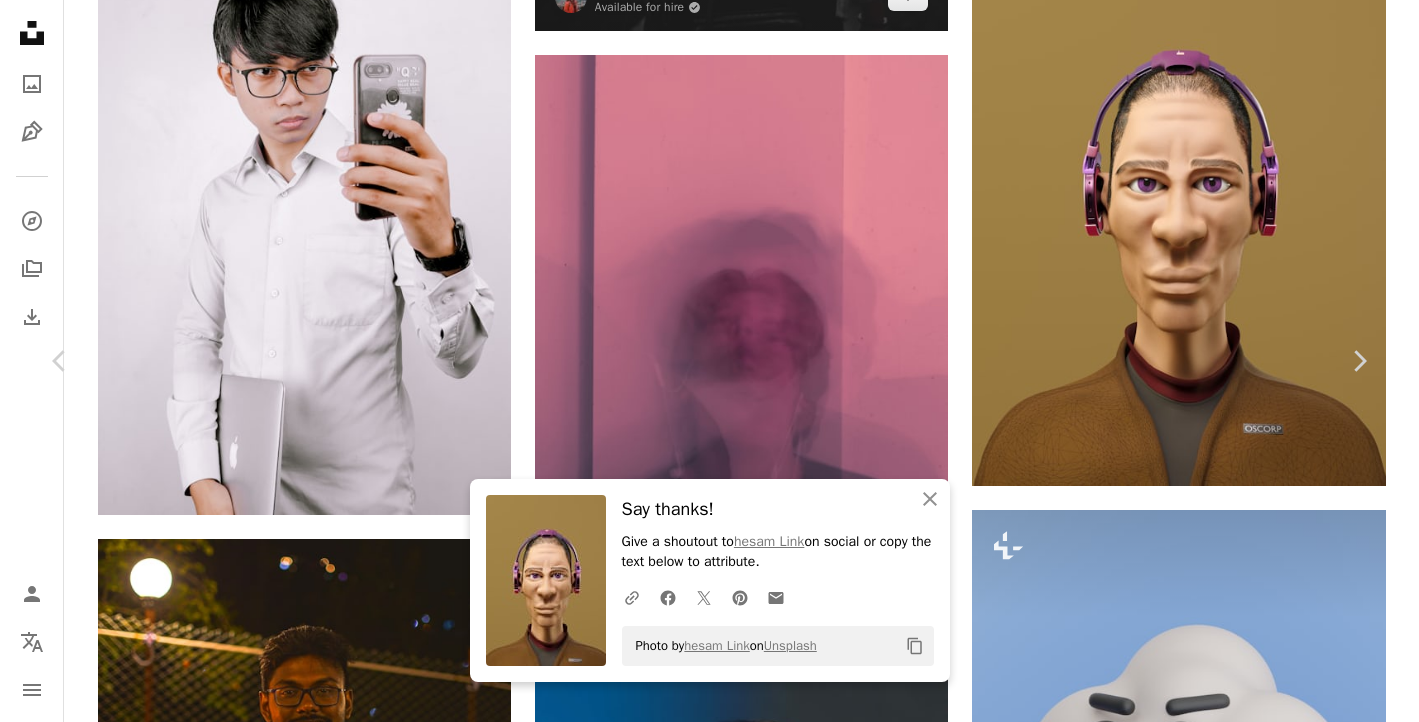 drag, startPoint x: 25, startPoint y: 31, endPoint x: 815, endPoint y: 385, distance: 865.6882 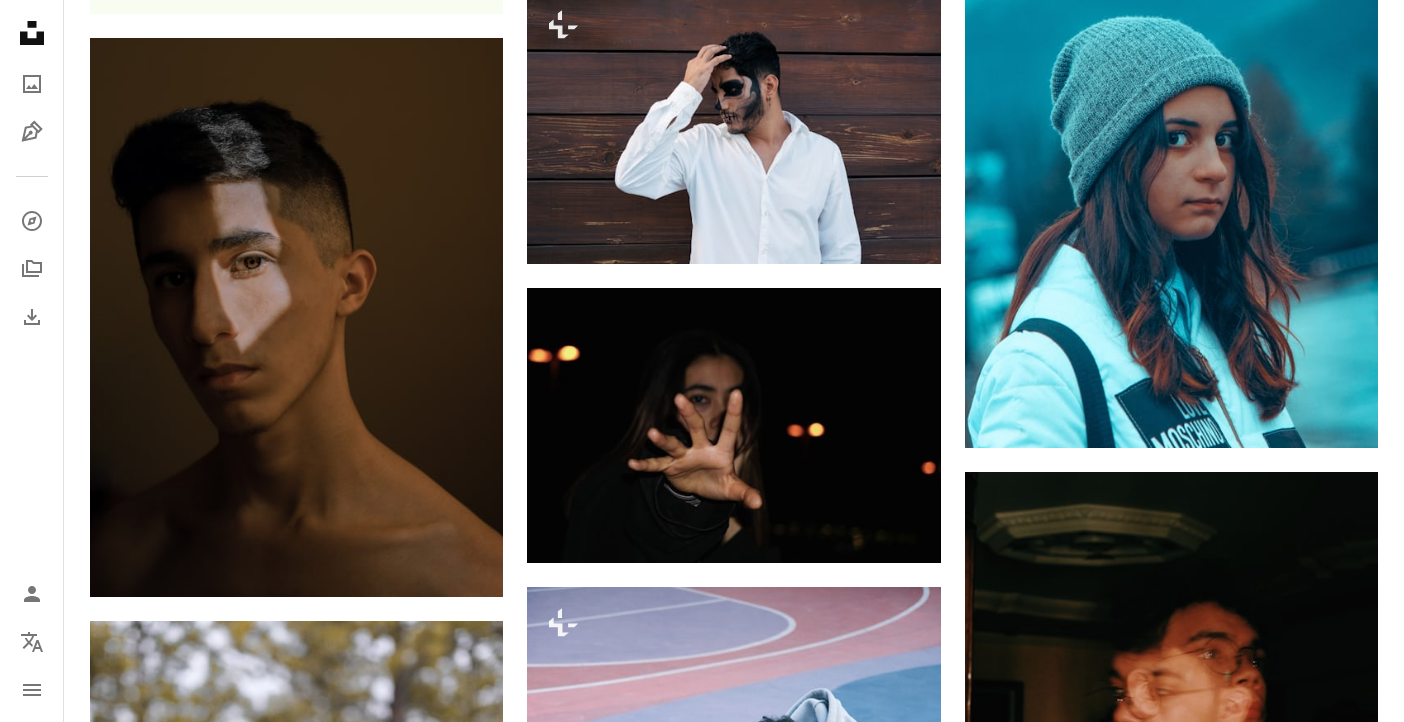 scroll, scrollTop: 63069, scrollLeft: 0, axis: vertical 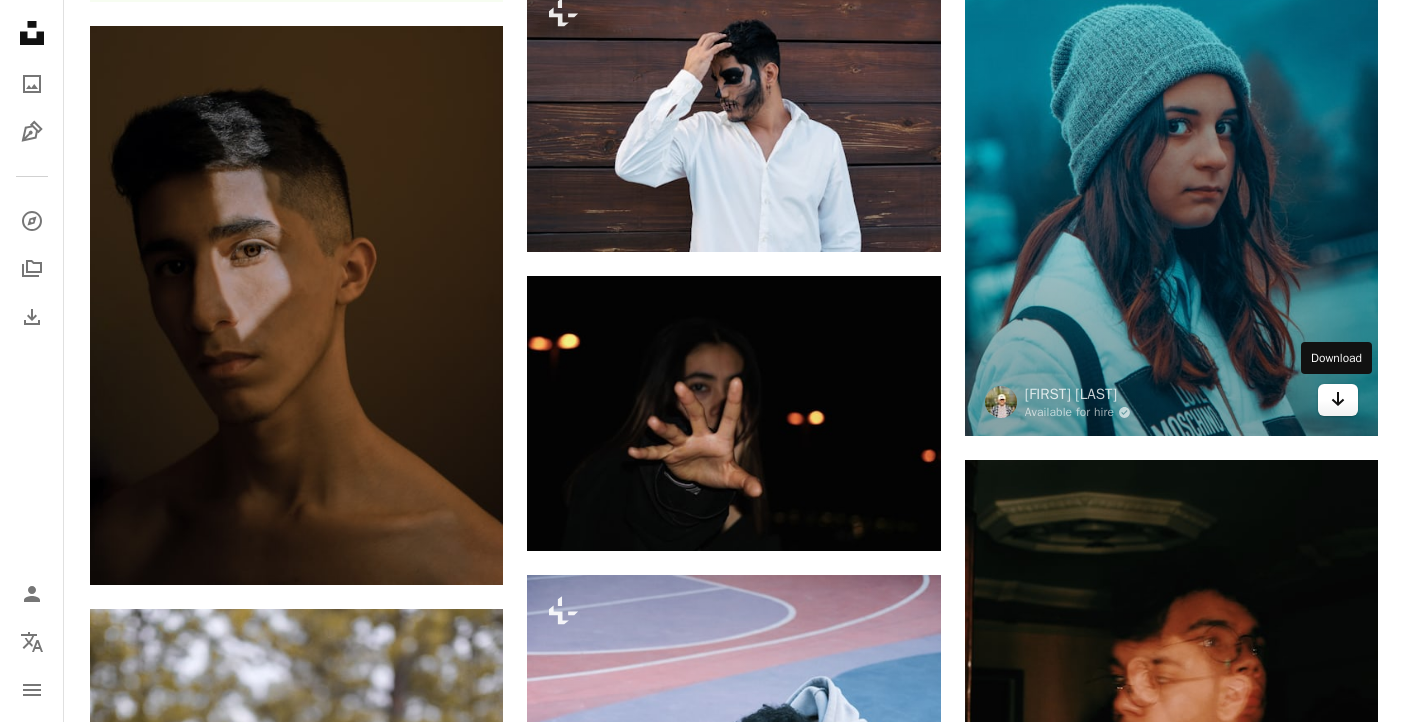 click on "Arrow pointing down" 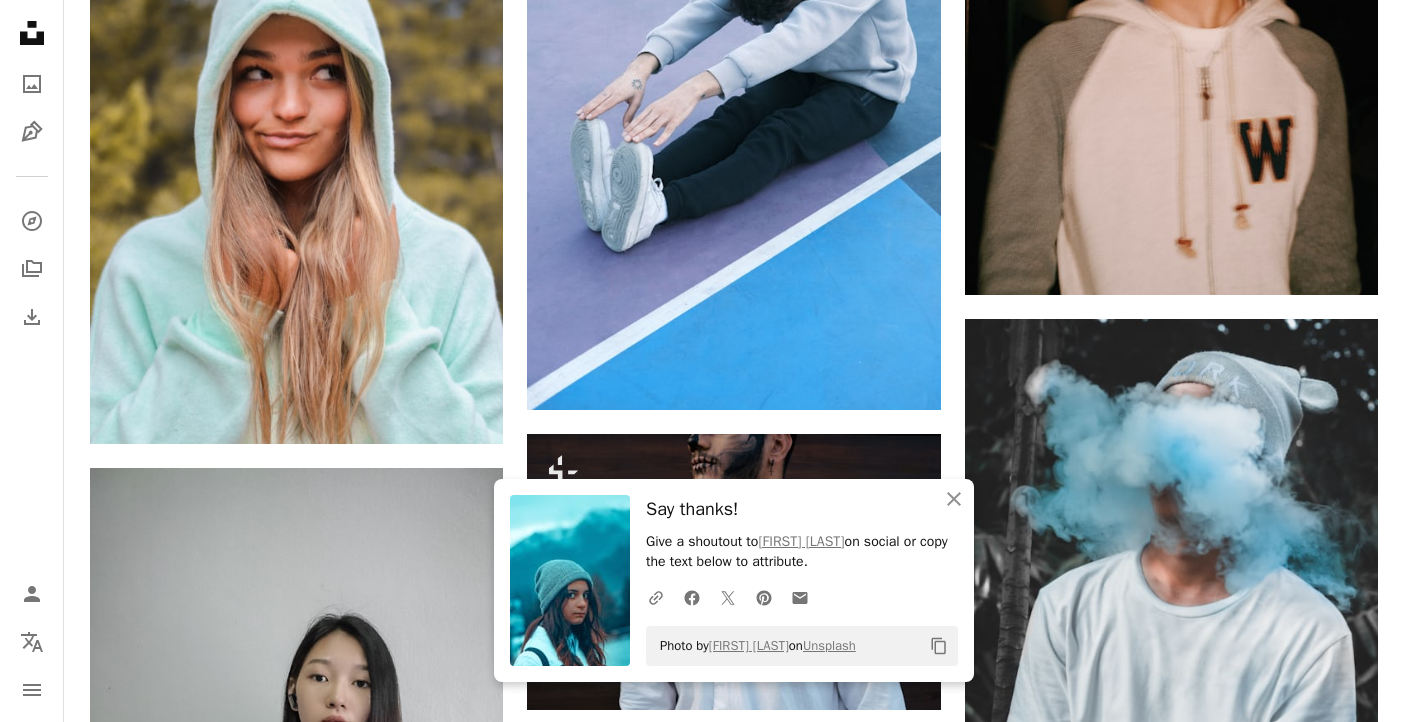 scroll, scrollTop: 63869, scrollLeft: 0, axis: vertical 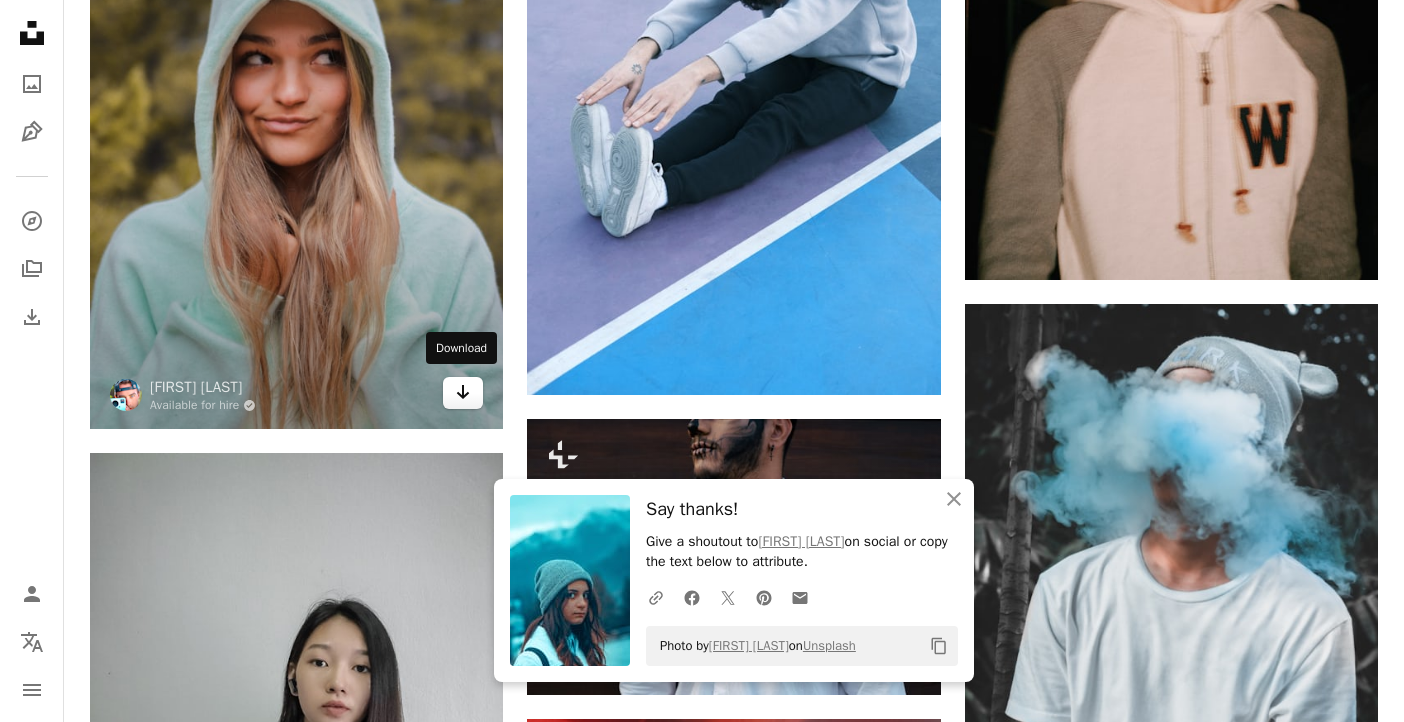 click 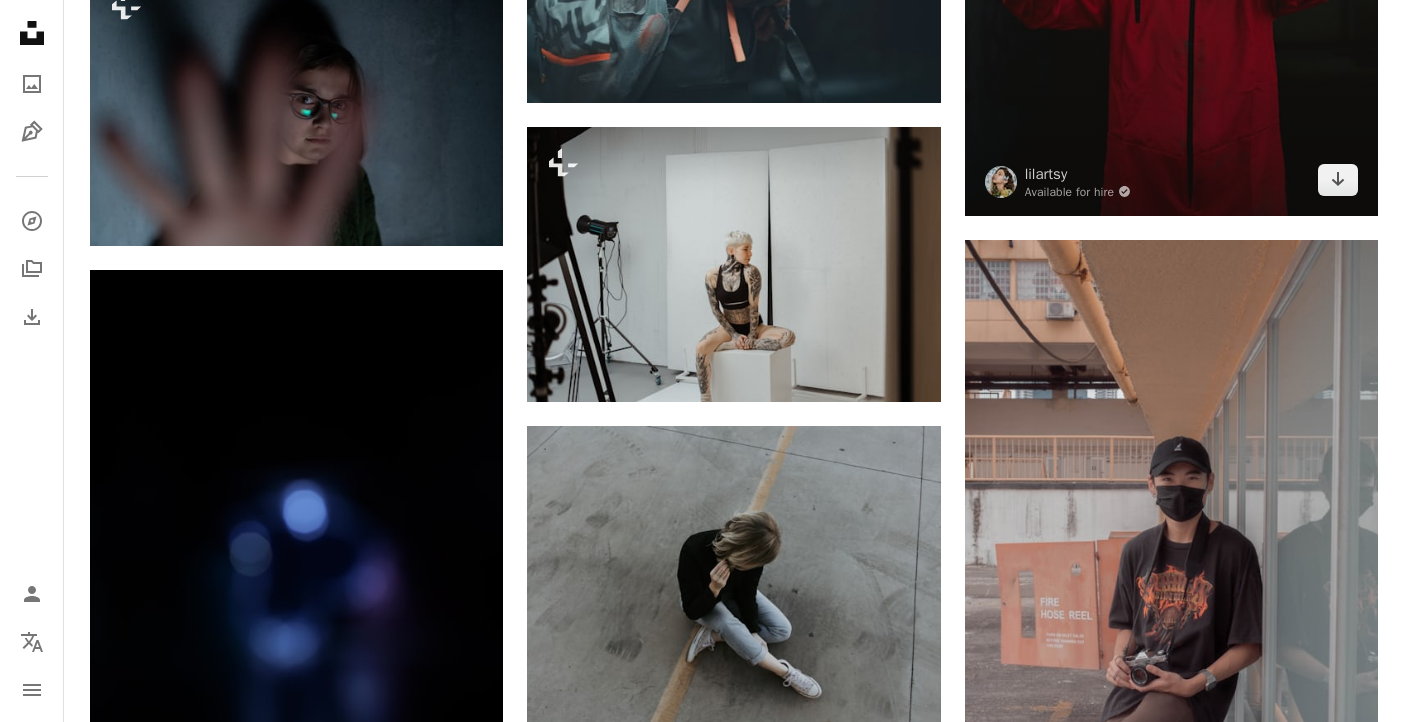 scroll, scrollTop: 70169, scrollLeft: 0, axis: vertical 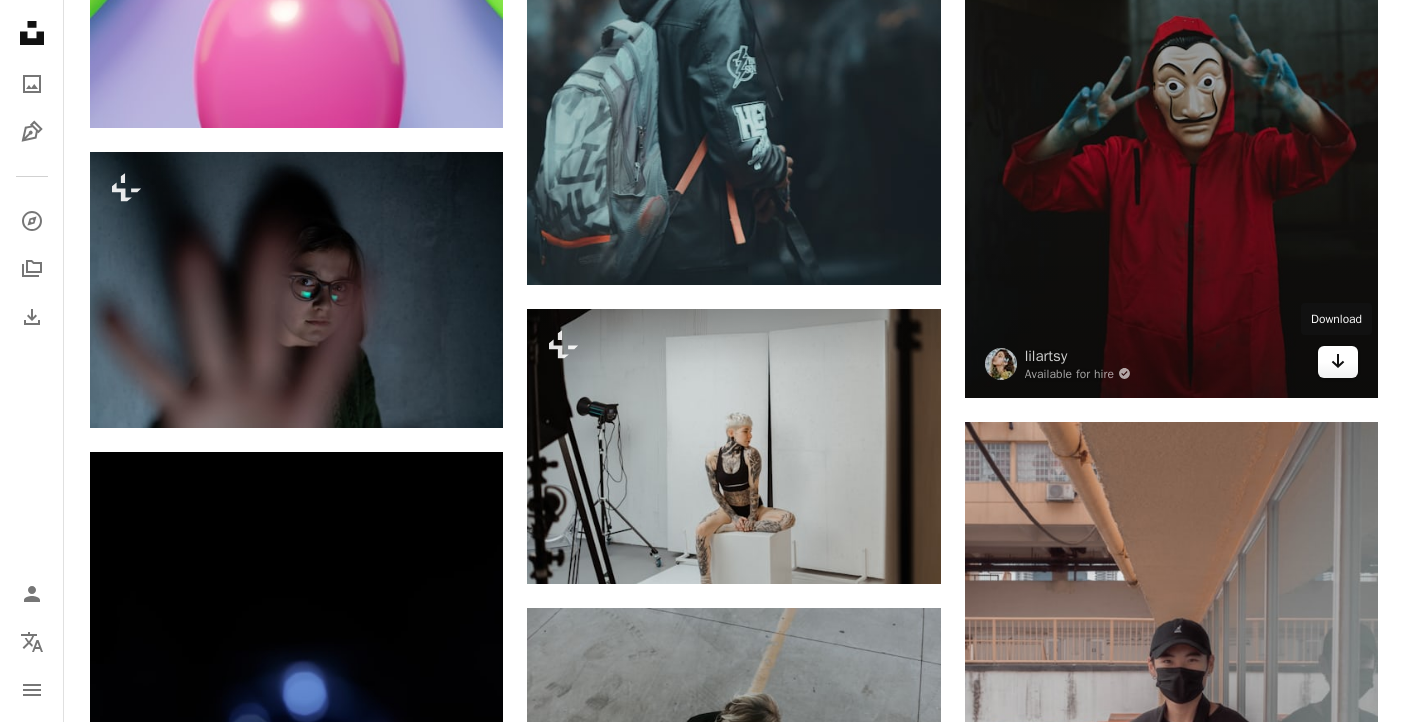 click on "Arrow pointing down" at bounding box center (1338, 362) 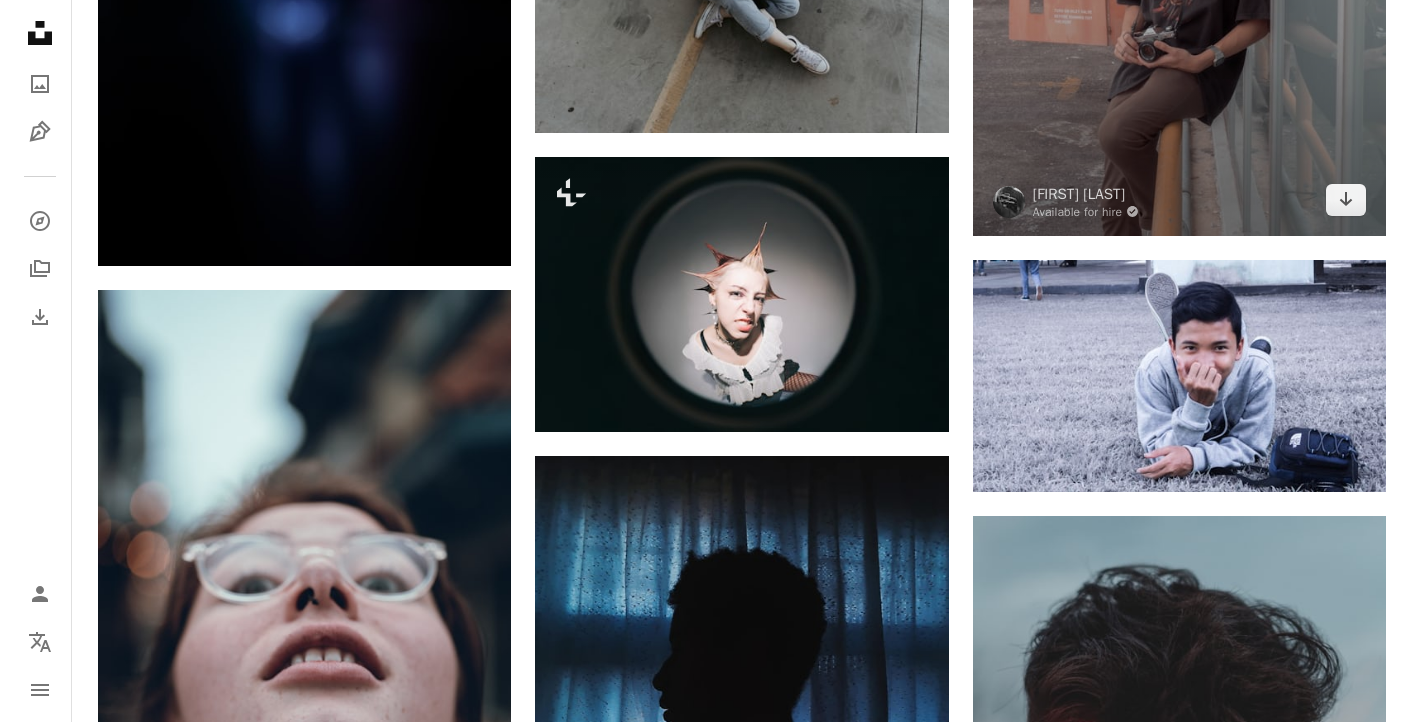 scroll, scrollTop: 70969, scrollLeft: 0, axis: vertical 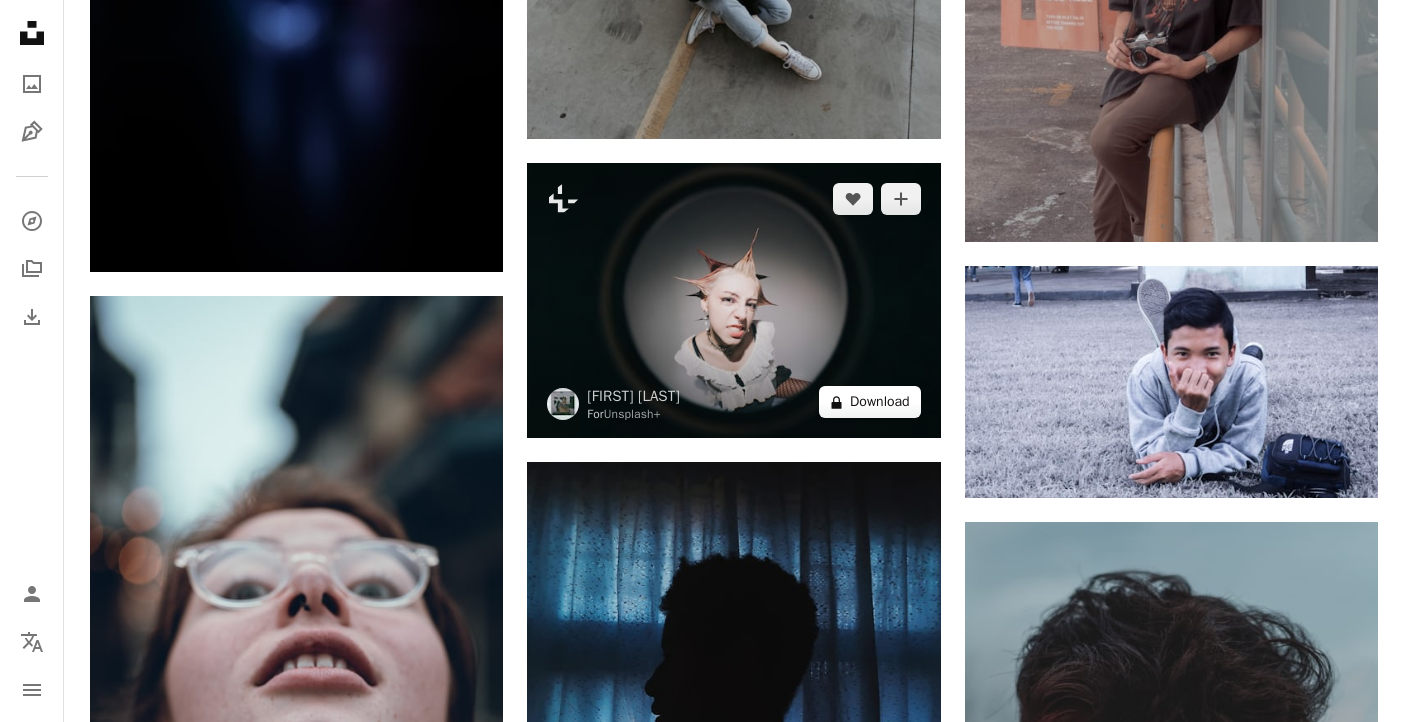 click on "A lock Download" at bounding box center (870, 402) 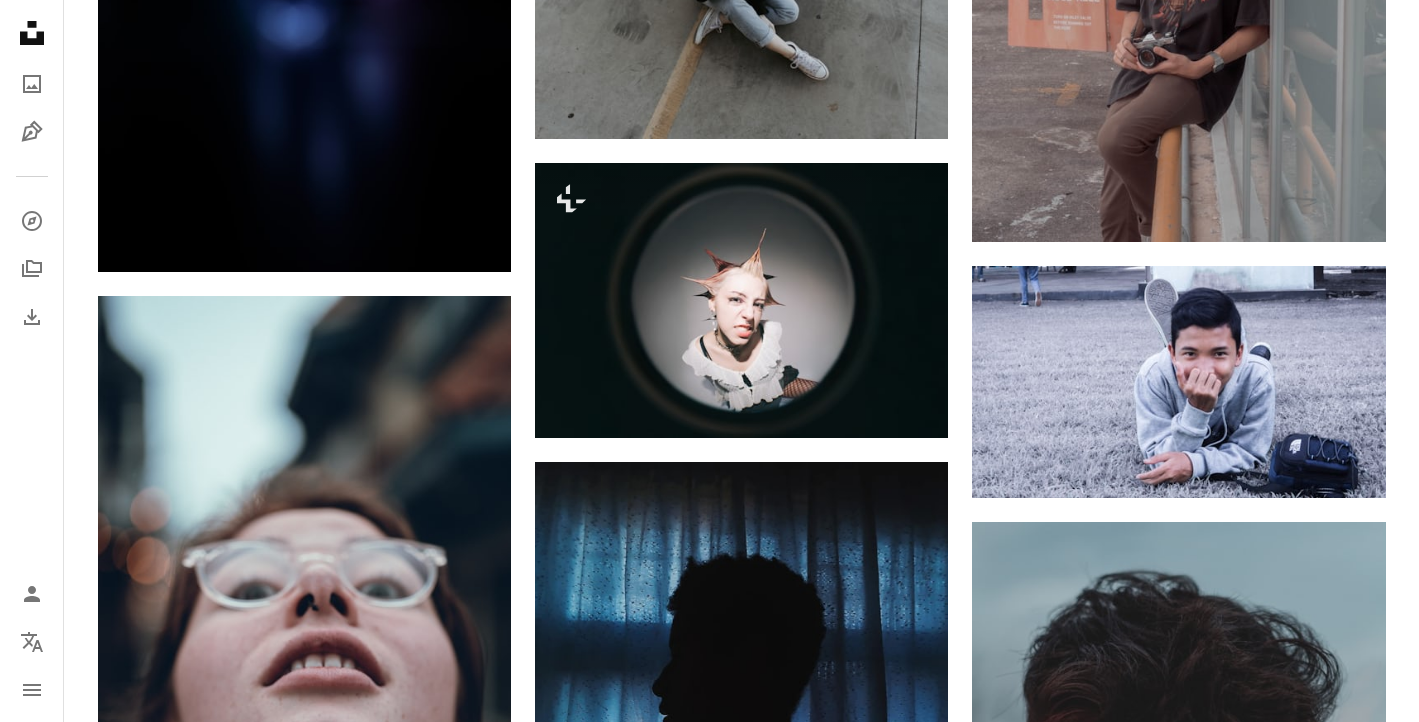 click on "An X shape Premium, ready to use images. Get unlimited access. A plus sign Members-only content added monthly A plus sign Unlimited royalty-free downloads A plus sign Illustrations  New A plus sign Enhanced legal protections yearly 65%  off monthly $20   $7 USD per month * Get  Unsplash+ * When paid annually, billed upfront  $84 Taxes where applicable. Renews automatically. Cancel anytime." at bounding box center (709, 3947) 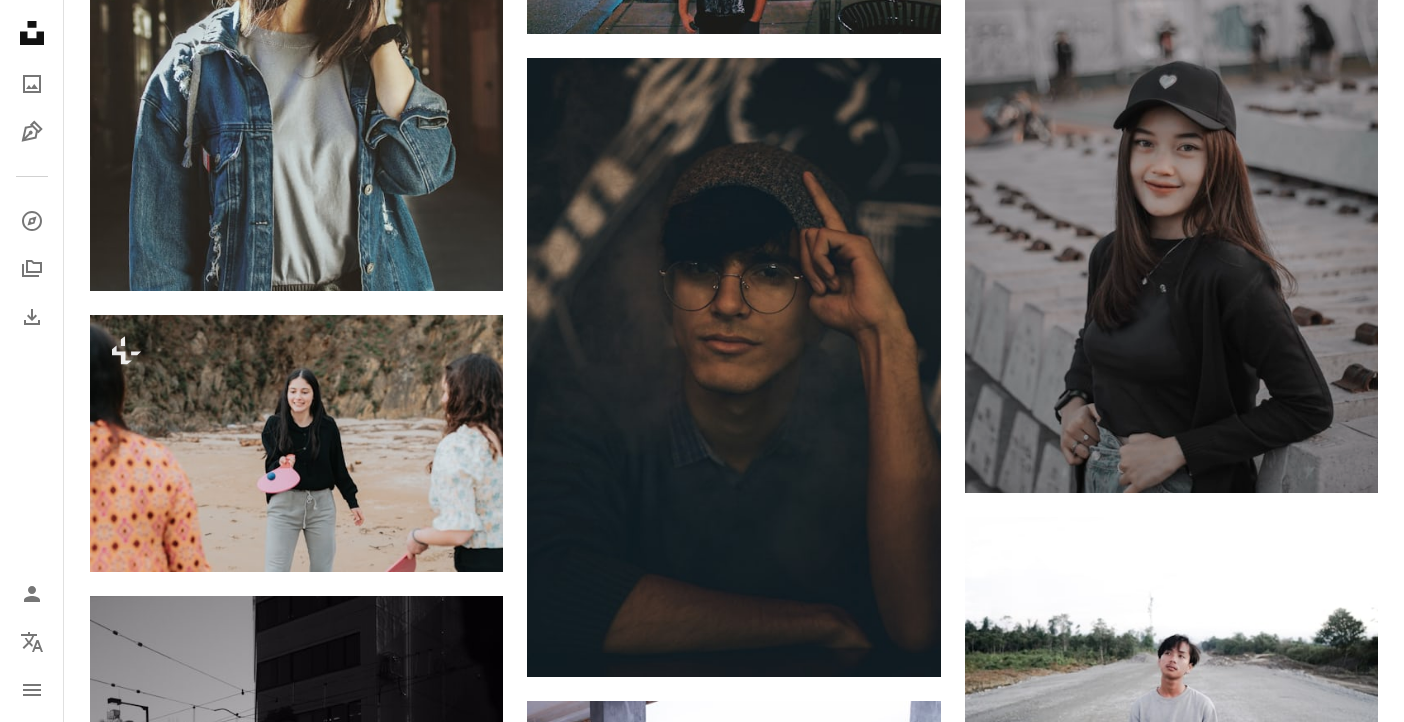 scroll, scrollTop: 82069, scrollLeft: 0, axis: vertical 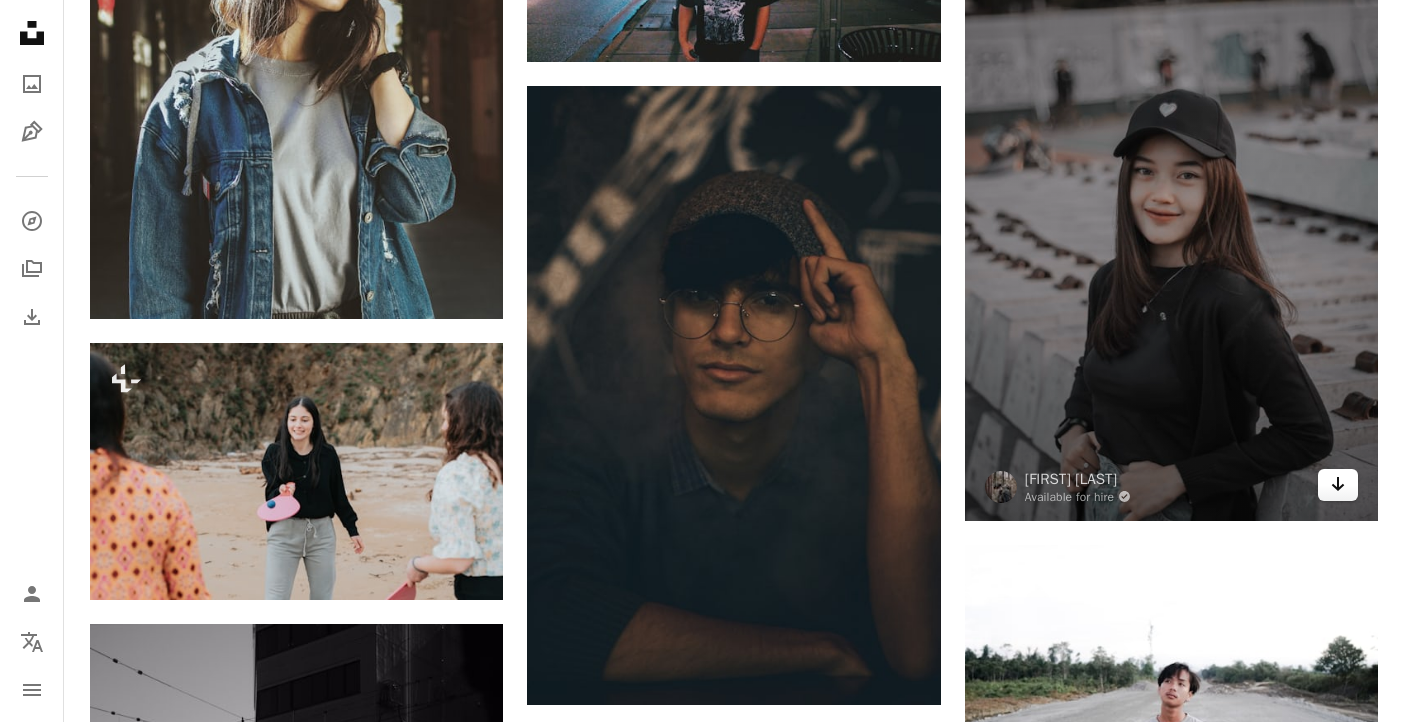 click 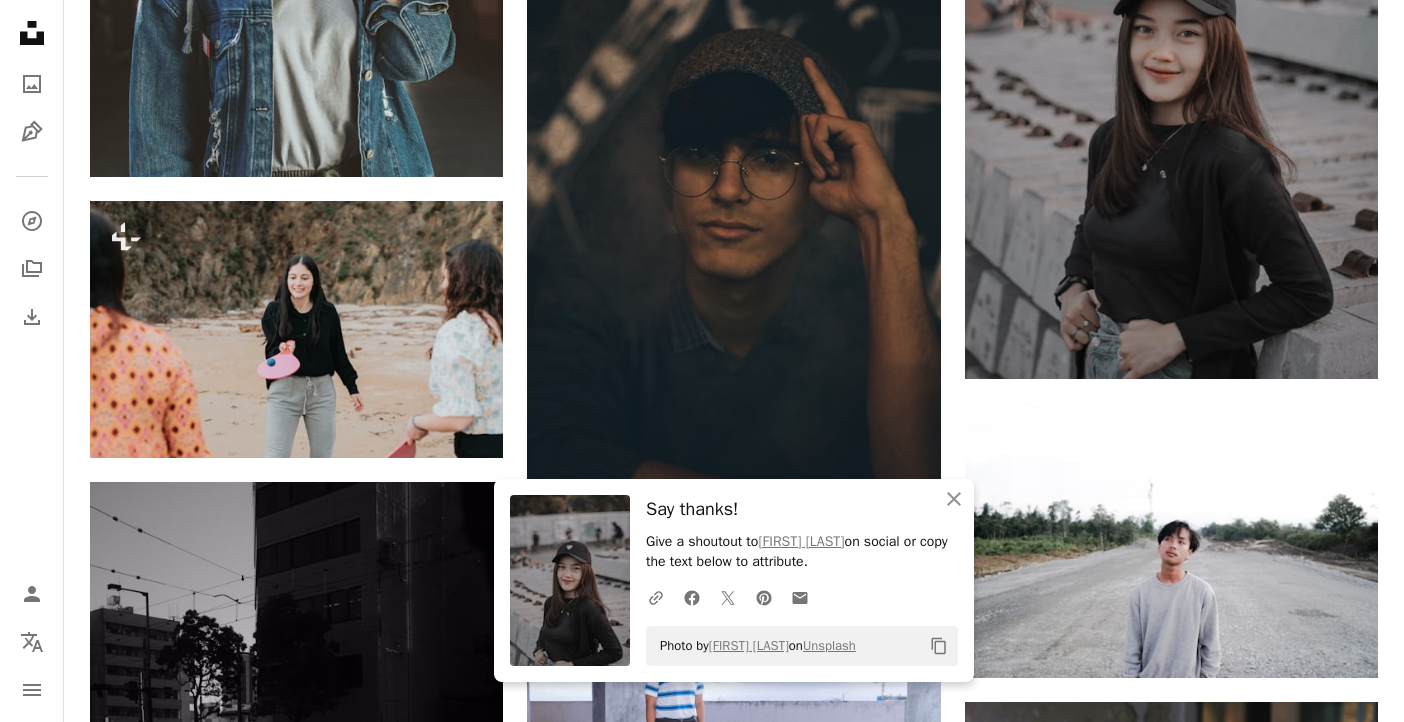 scroll, scrollTop: 82469, scrollLeft: 0, axis: vertical 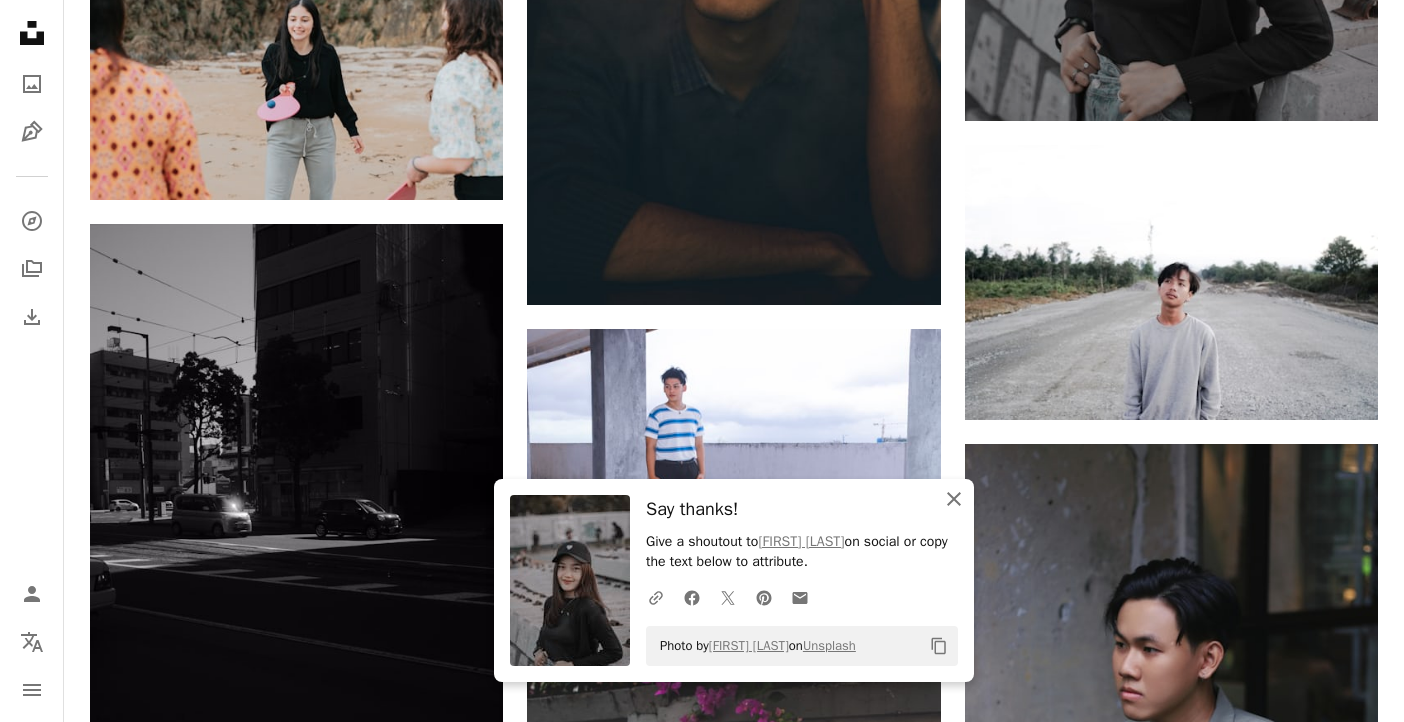 click on "An X shape" 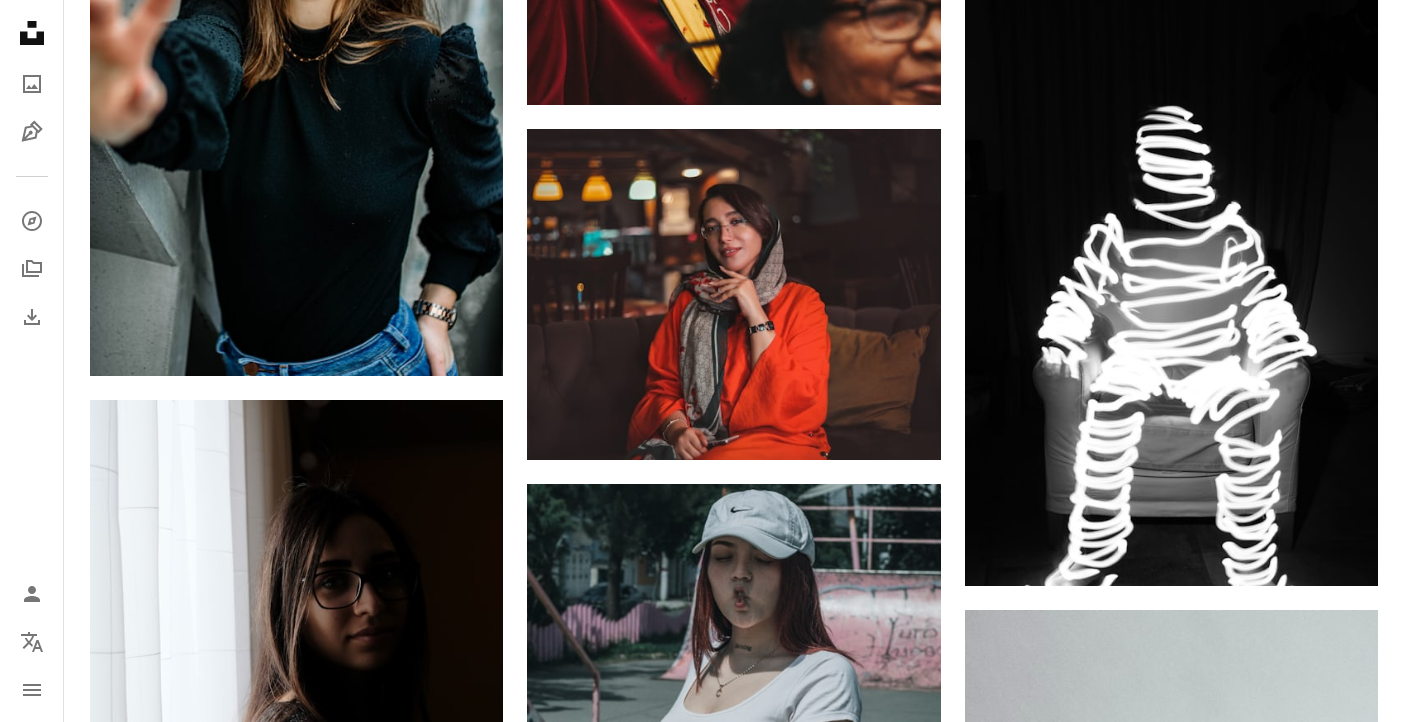 scroll, scrollTop: 96269, scrollLeft: 0, axis: vertical 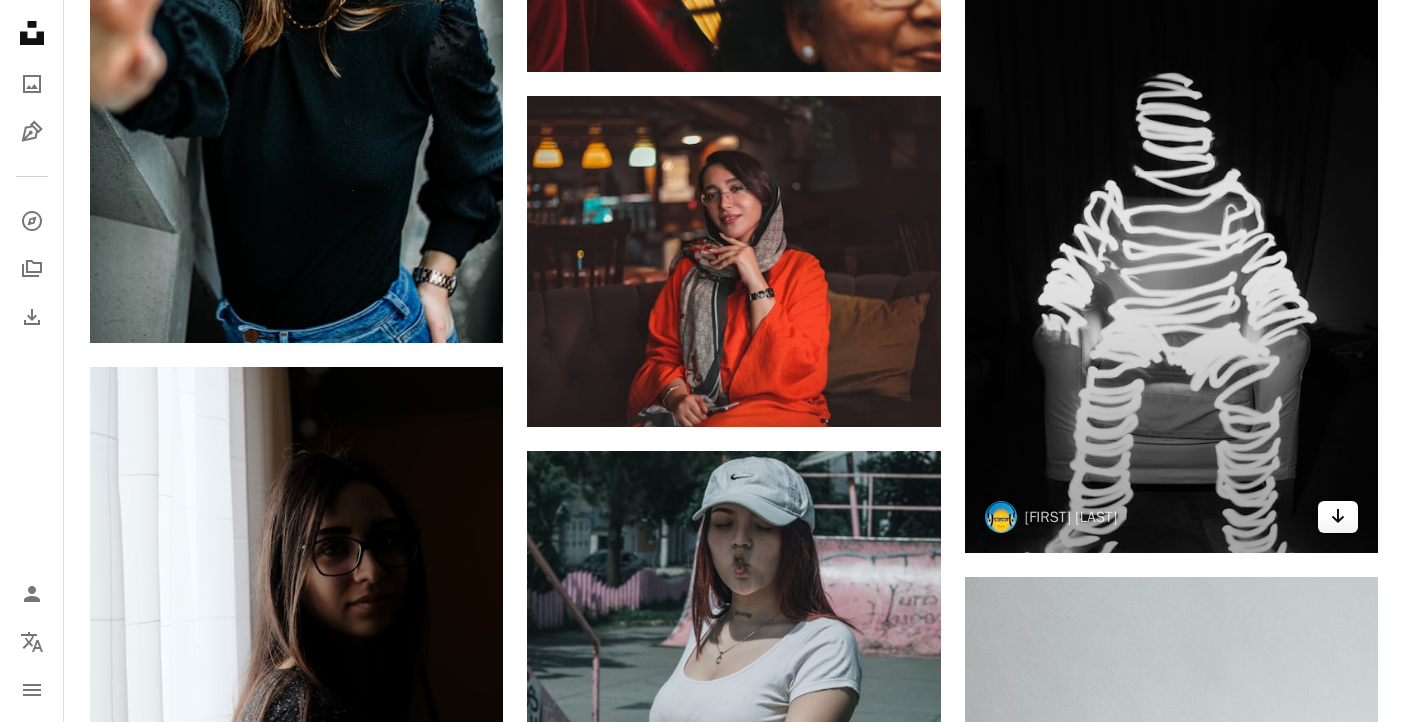 click on "Arrow pointing down" at bounding box center [1338, 517] 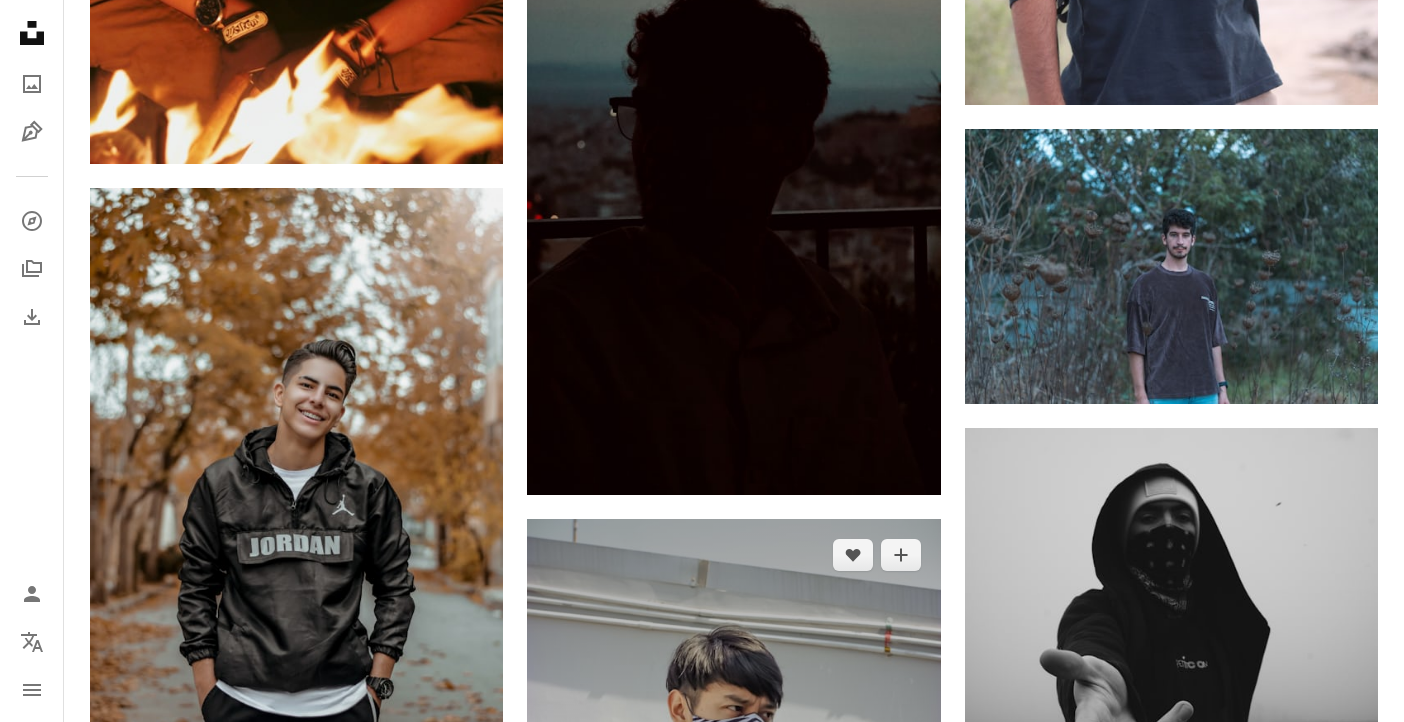 scroll, scrollTop: 104169, scrollLeft: 0, axis: vertical 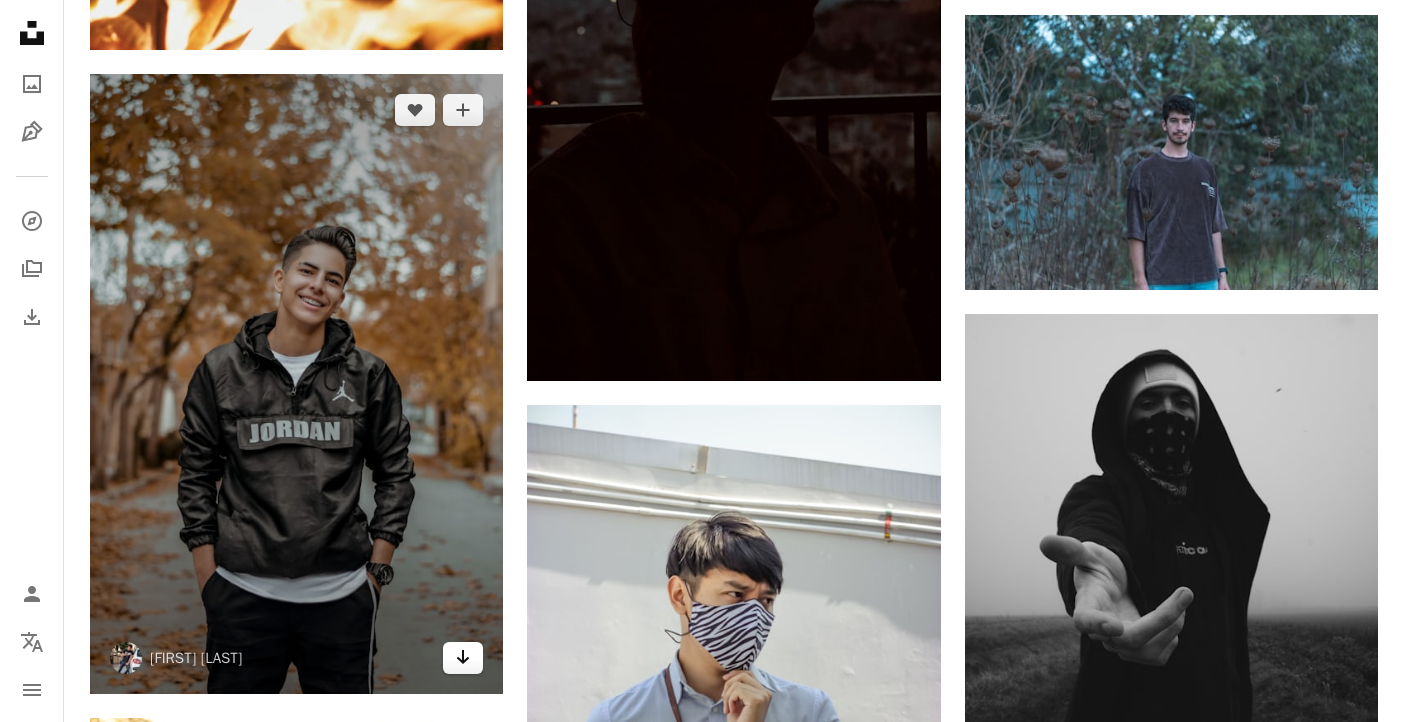 drag, startPoint x: 456, startPoint y: 644, endPoint x: 481, endPoint y: 628, distance: 29.681644 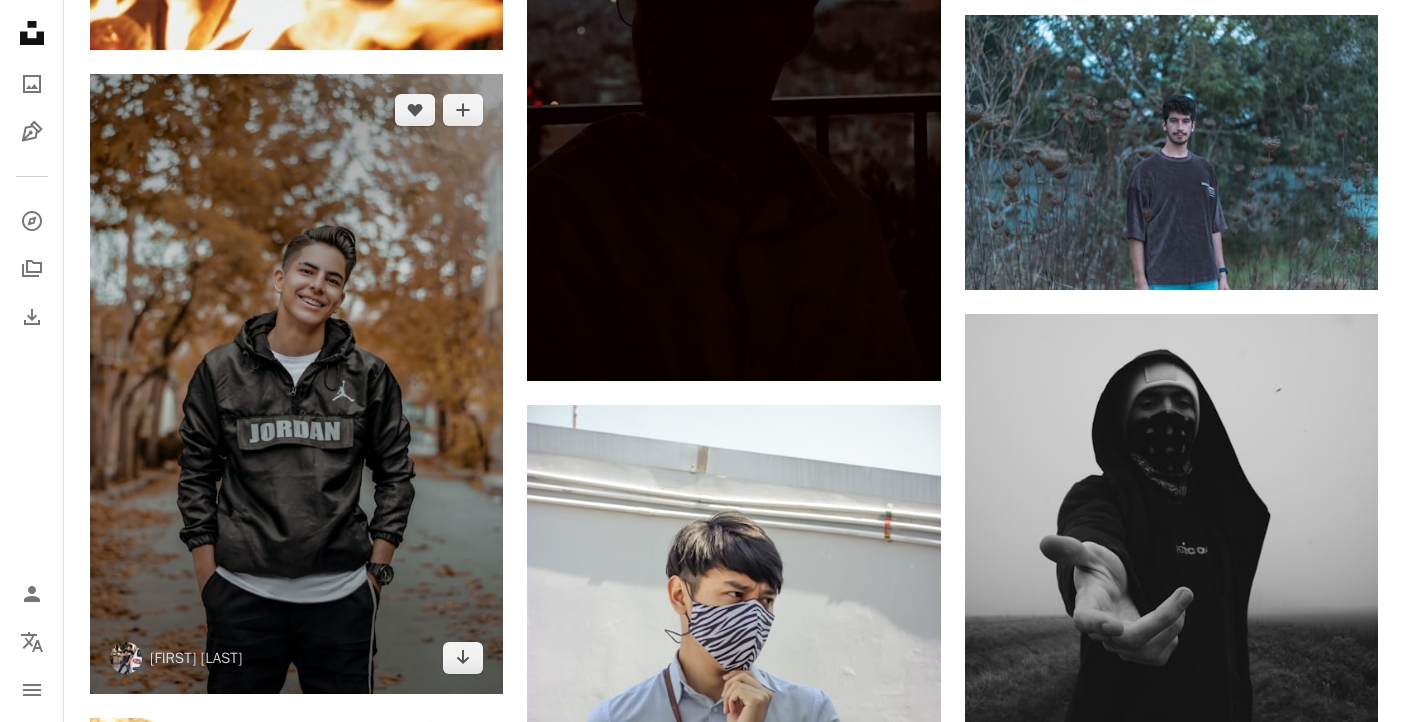 click on "Arrow pointing down" 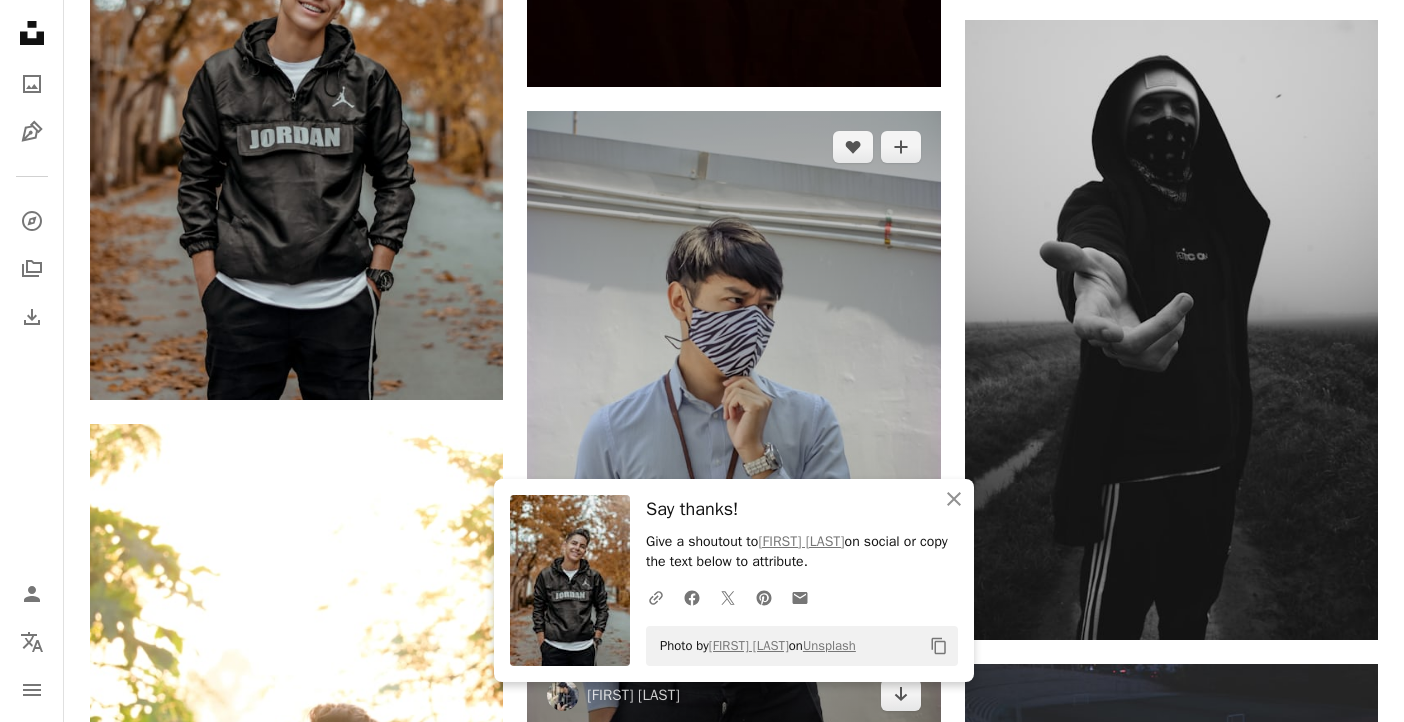 scroll, scrollTop: 104469, scrollLeft: 0, axis: vertical 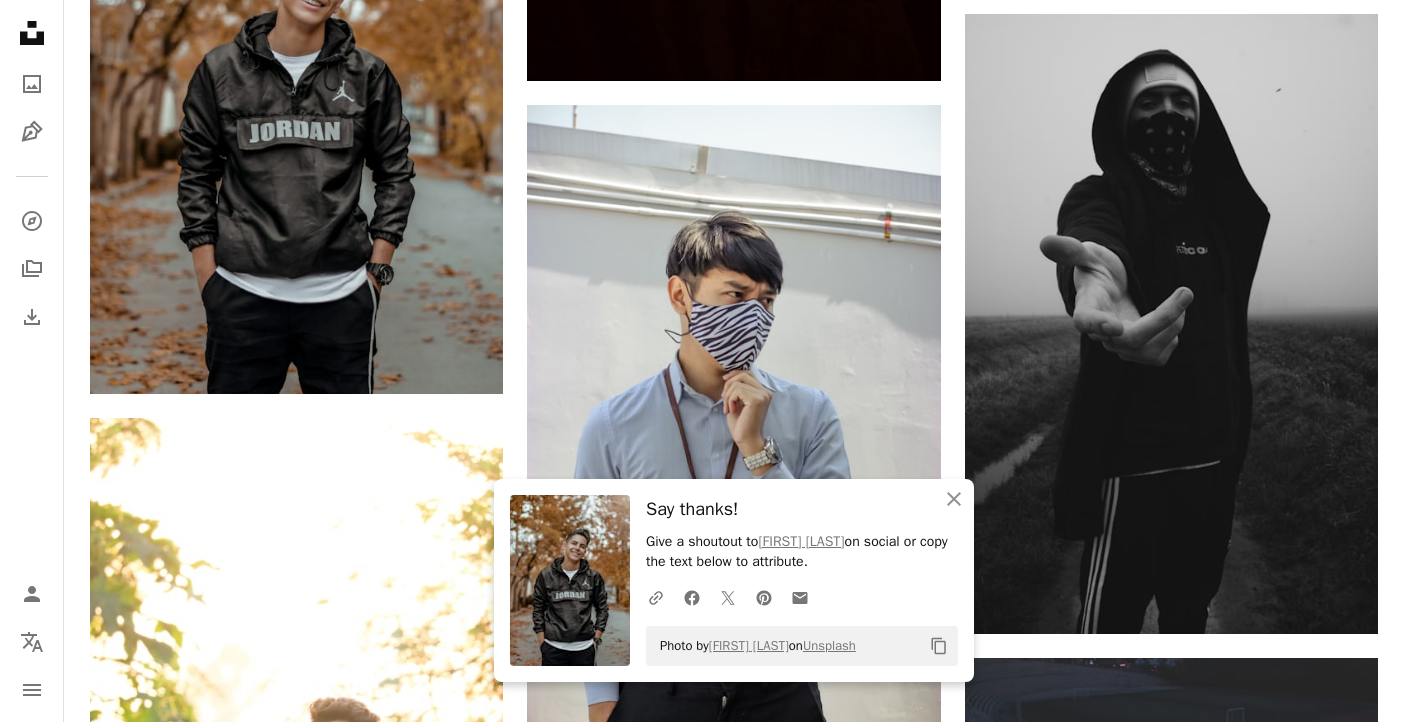 drag, startPoint x: 962, startPoint y: 496, endPoint x: 927, endPoint y: 485, distance: 36.687874 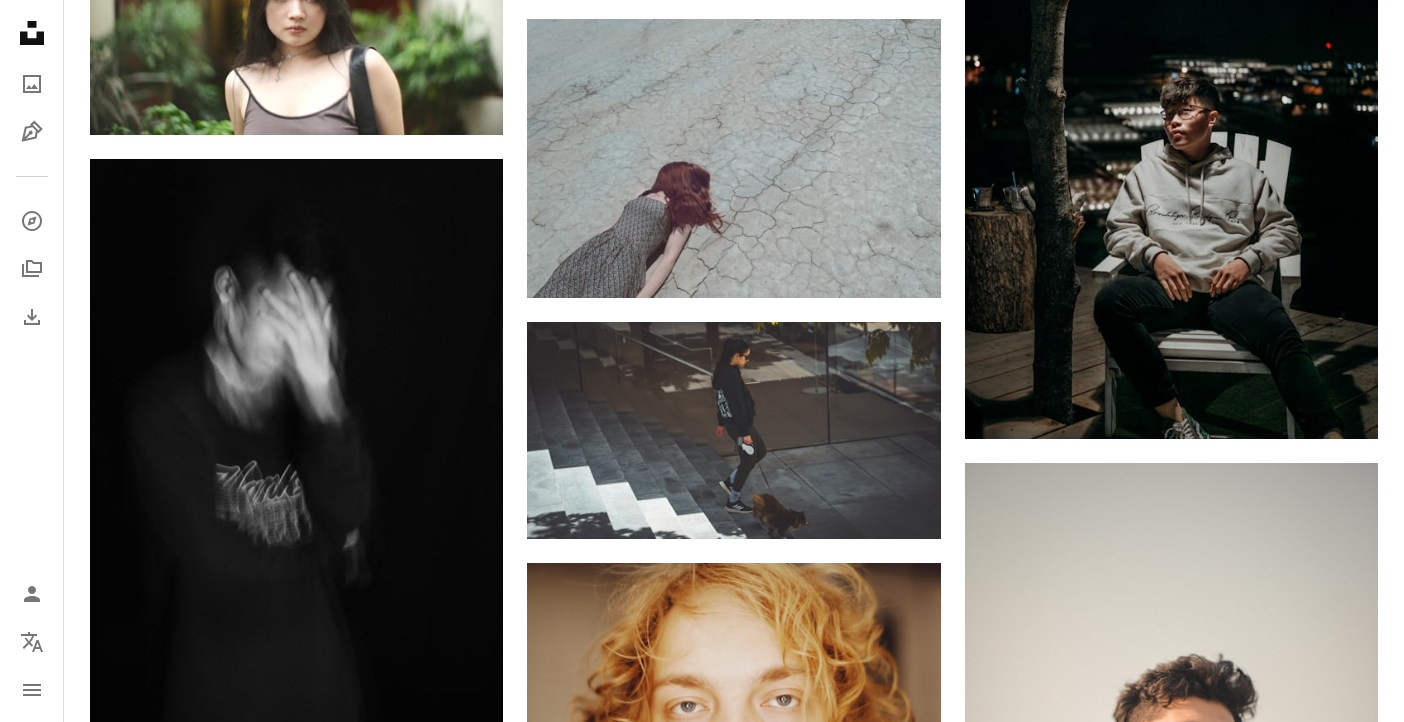 scroll, scrollTop: 135769, scrollLeft: 0, axis: vertical 